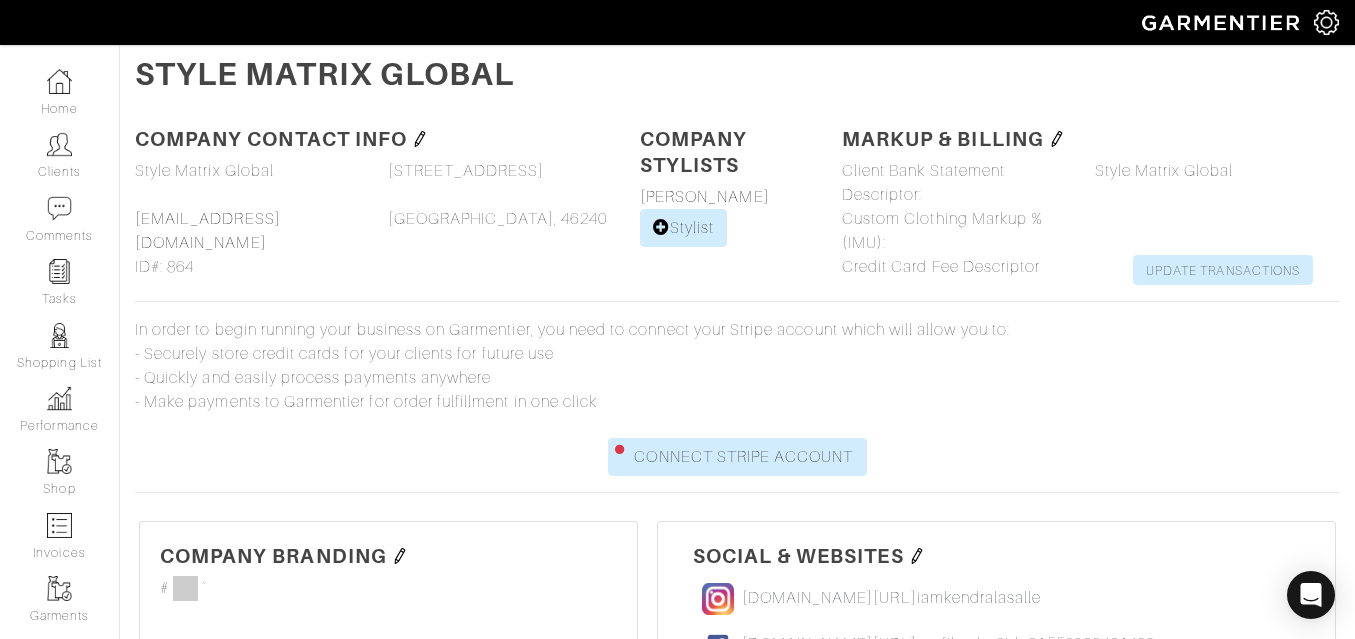 scroll, scrollTop: 0, scrollLeft: 0, axis: both 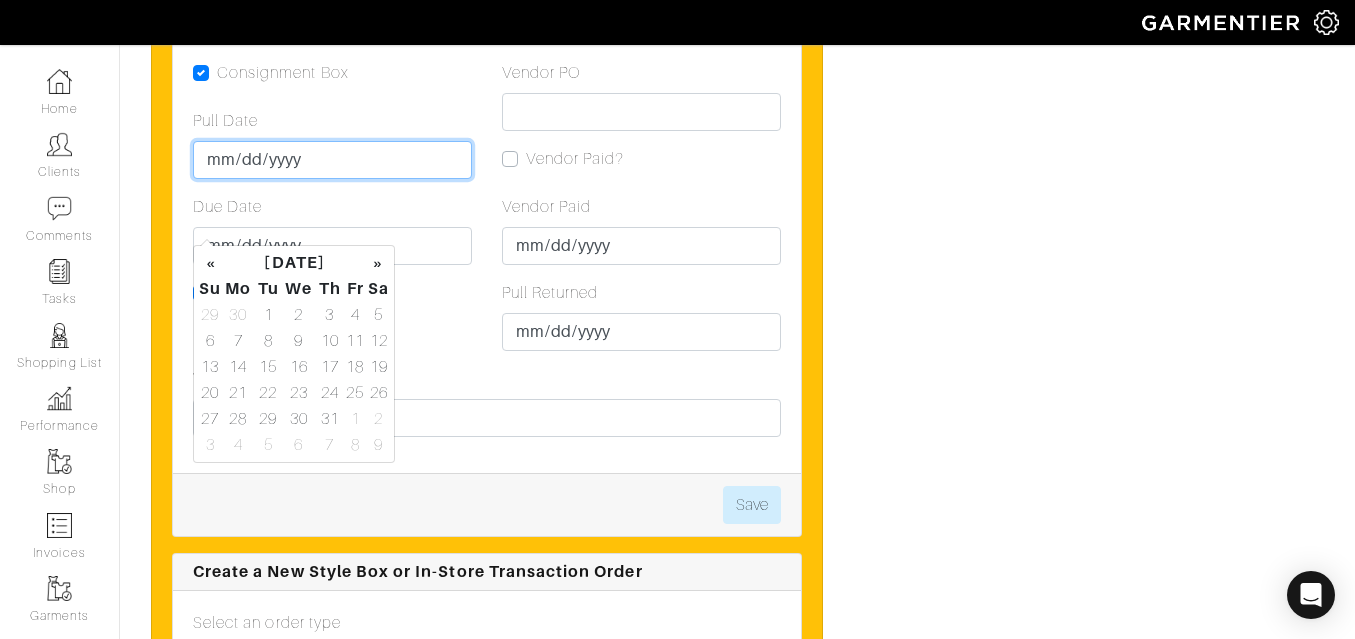 click on "Pull Date" at bounding box center [332, 160] 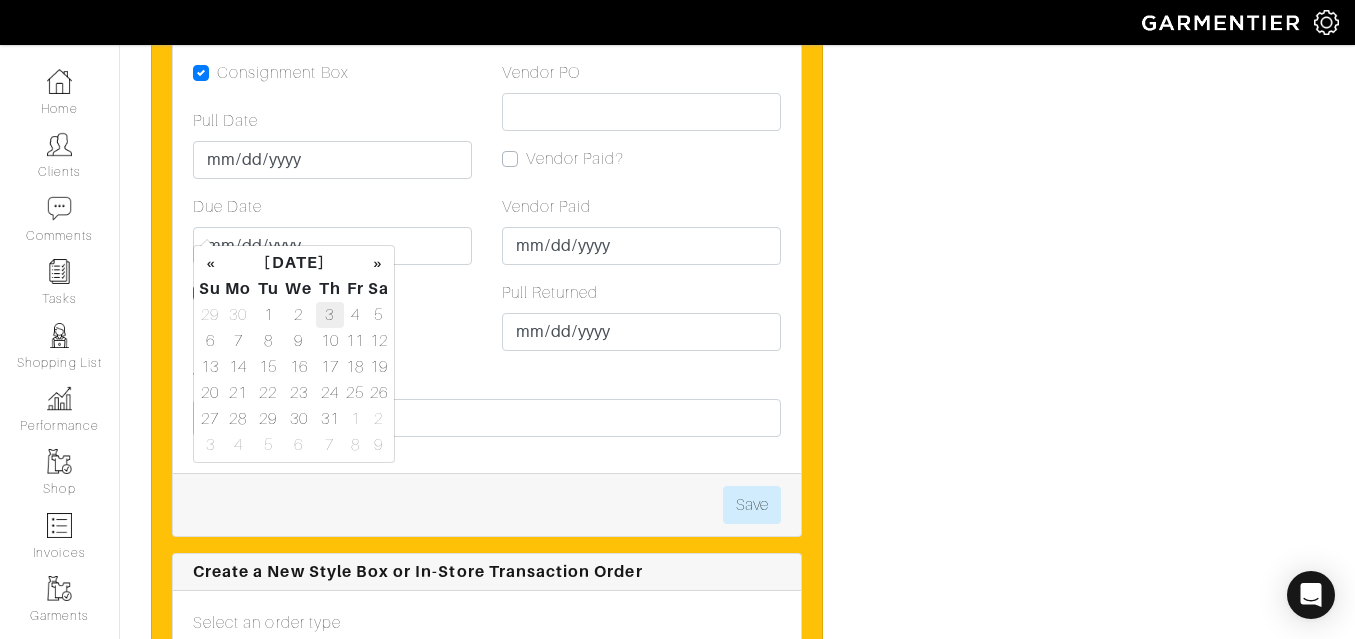 click on "3" at bounding box center [330, 315] 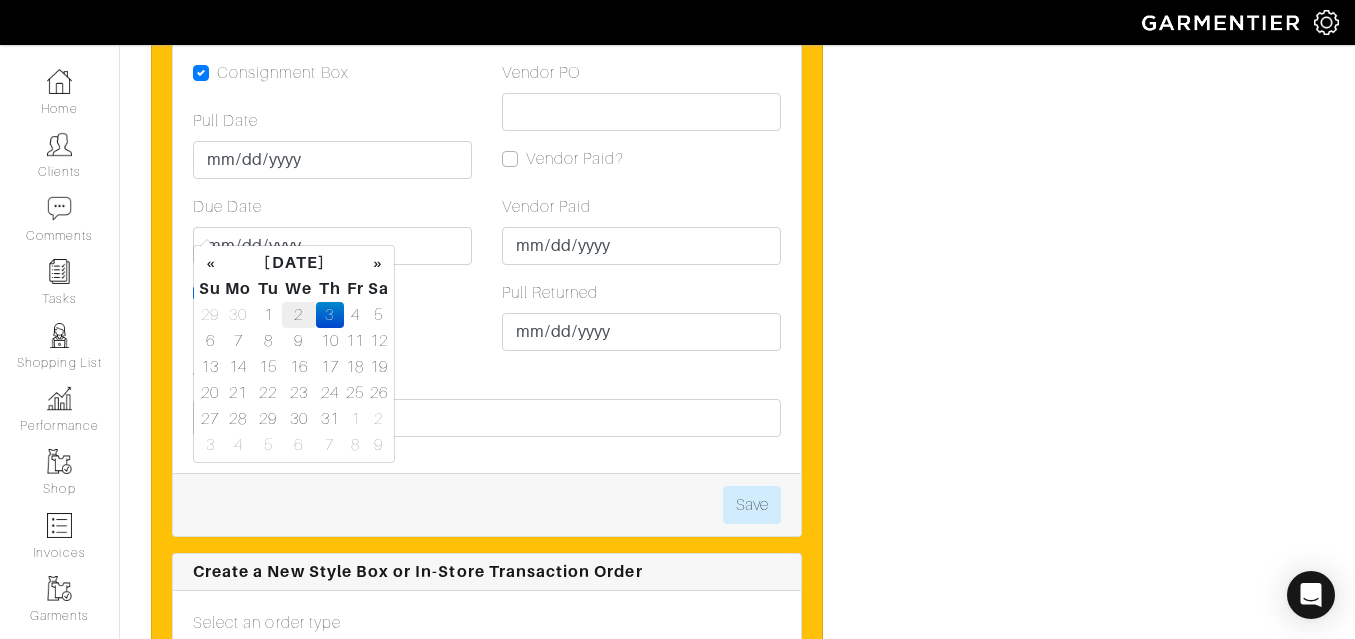 click on "2" at bounding box center [299, 315] 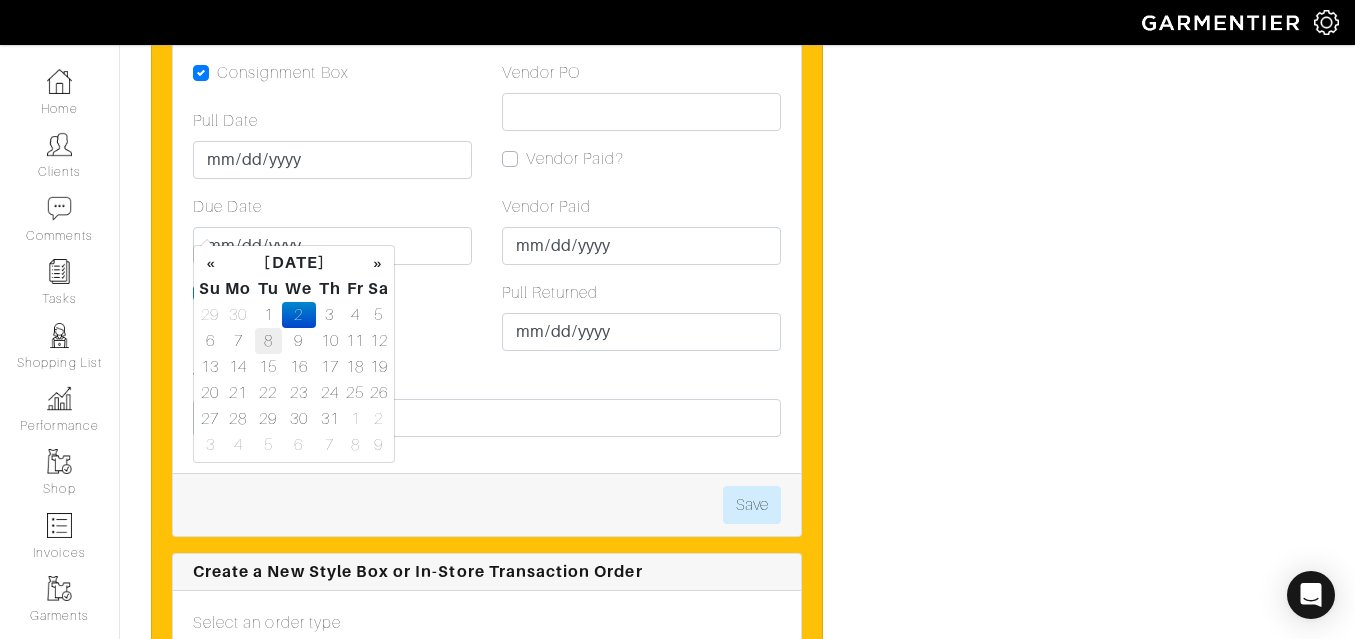 click on "8" at bounding box center [268, 341] 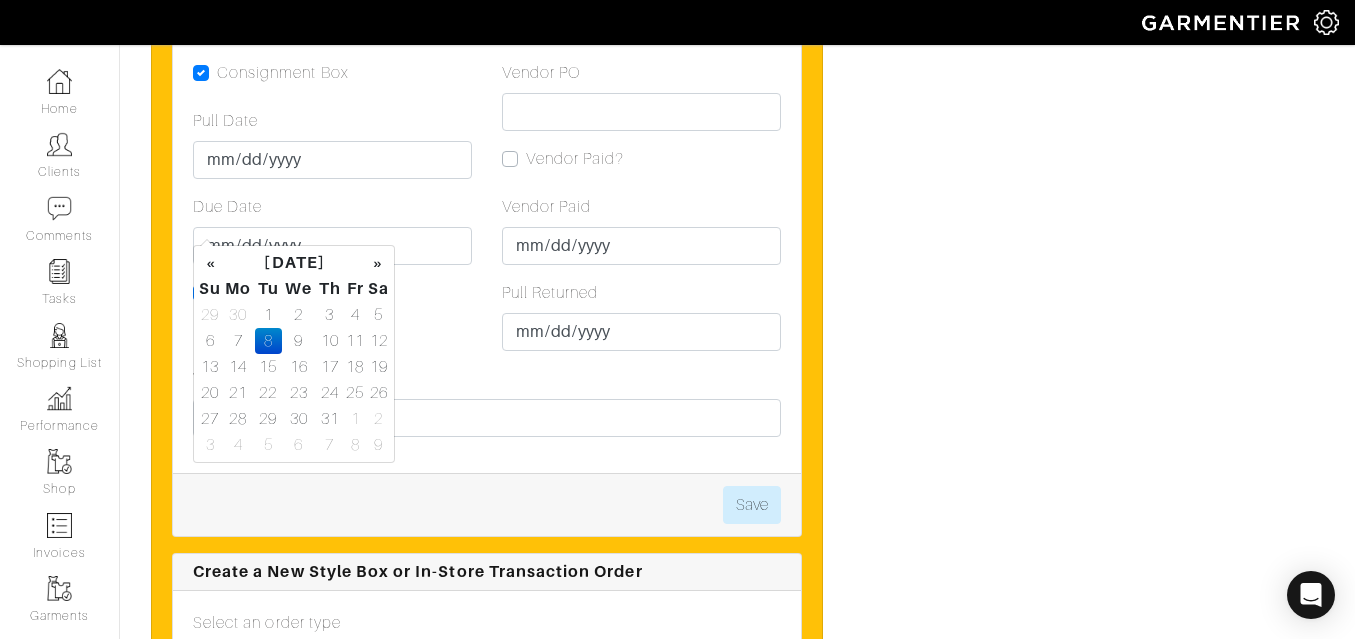 click on "Consignment Box
Pull Date
2025-07-08
Due Date
Is Sent To Stylist?" at bounding box center (332, 214) 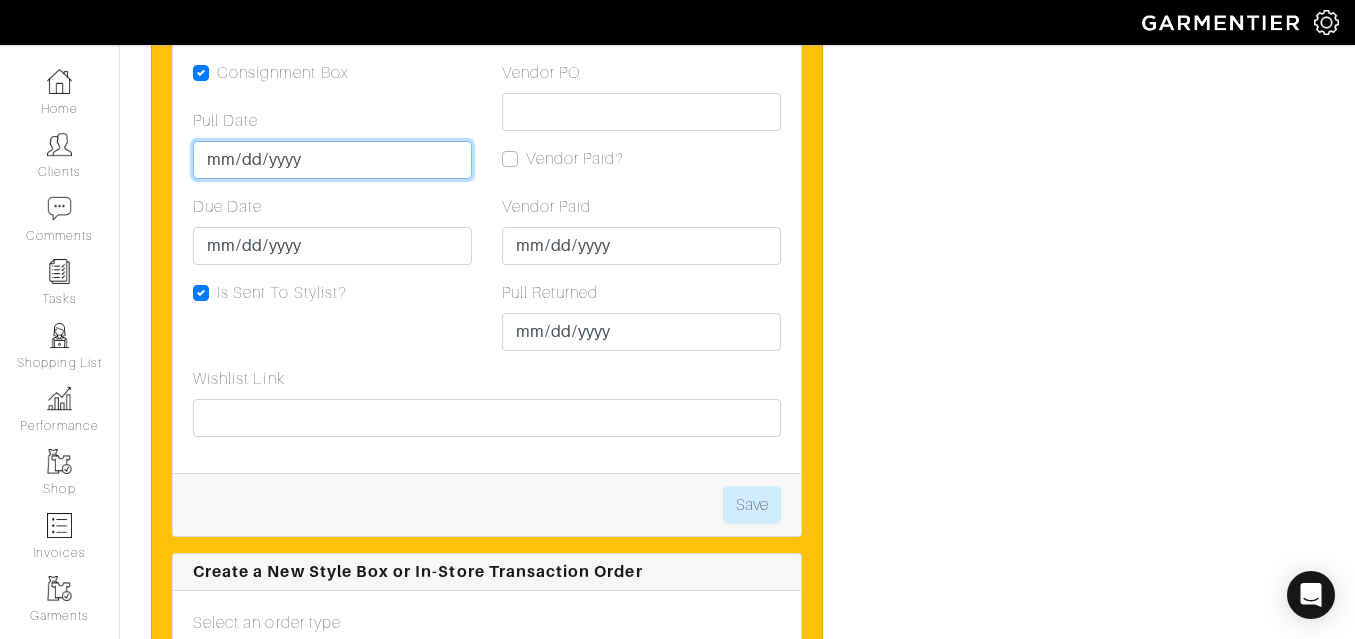 click on "2025-07-08" at bounding box center (332, 160) 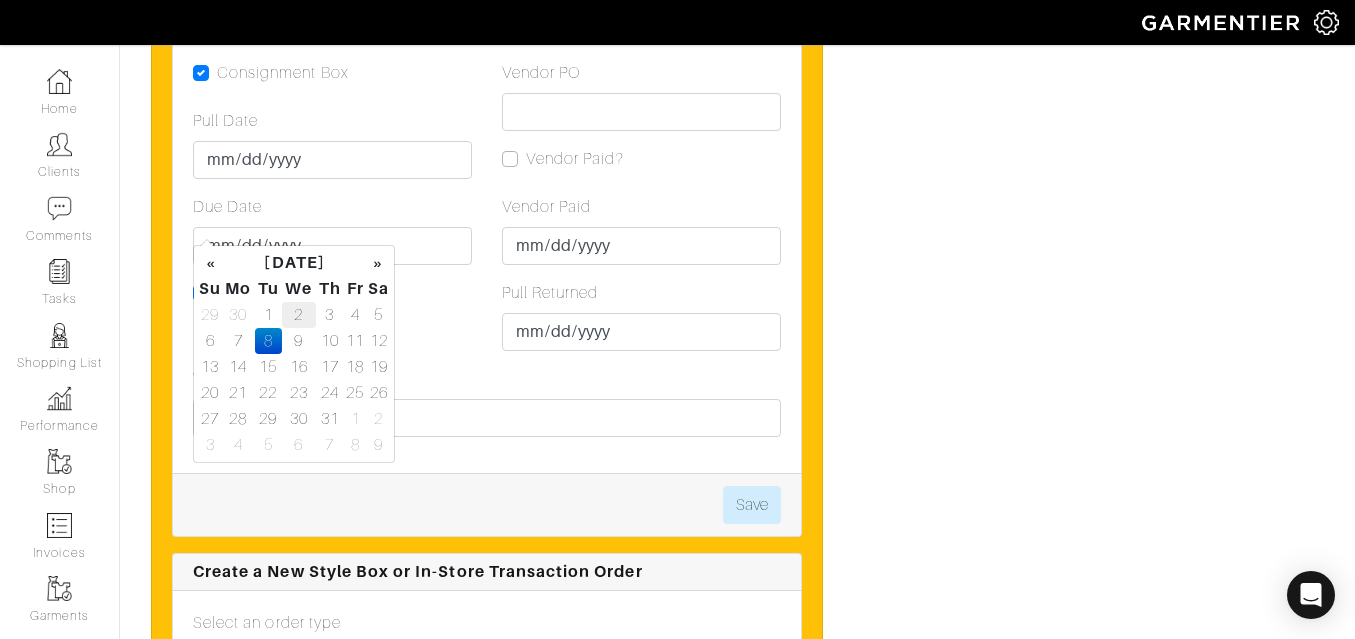 click on "2" at bounding box center (299, 315) 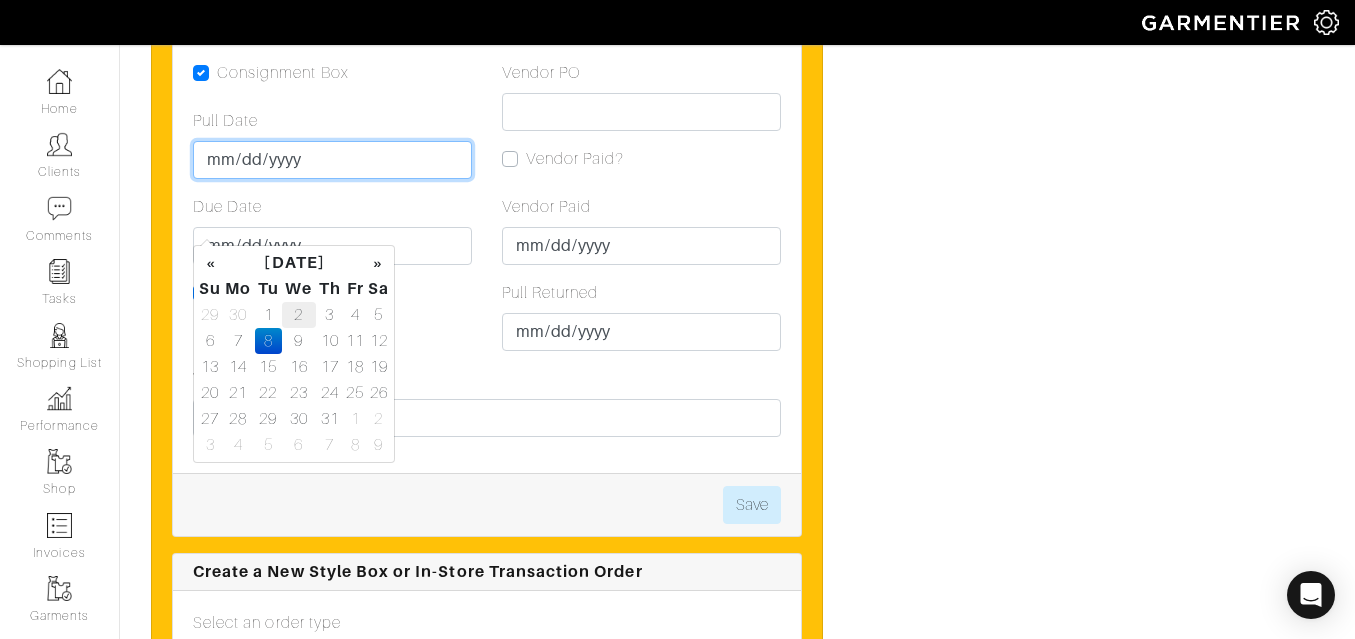 type on "2025-07-02" 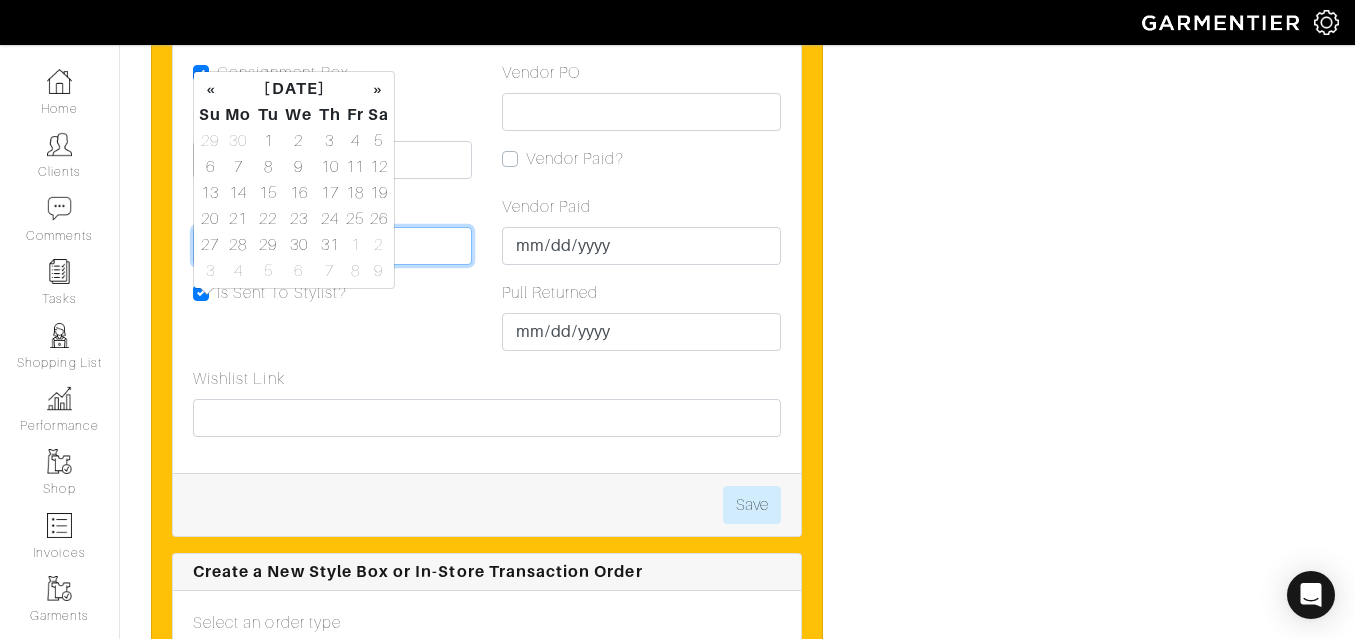 click on "Due Date" at bounding box center (332, 246) 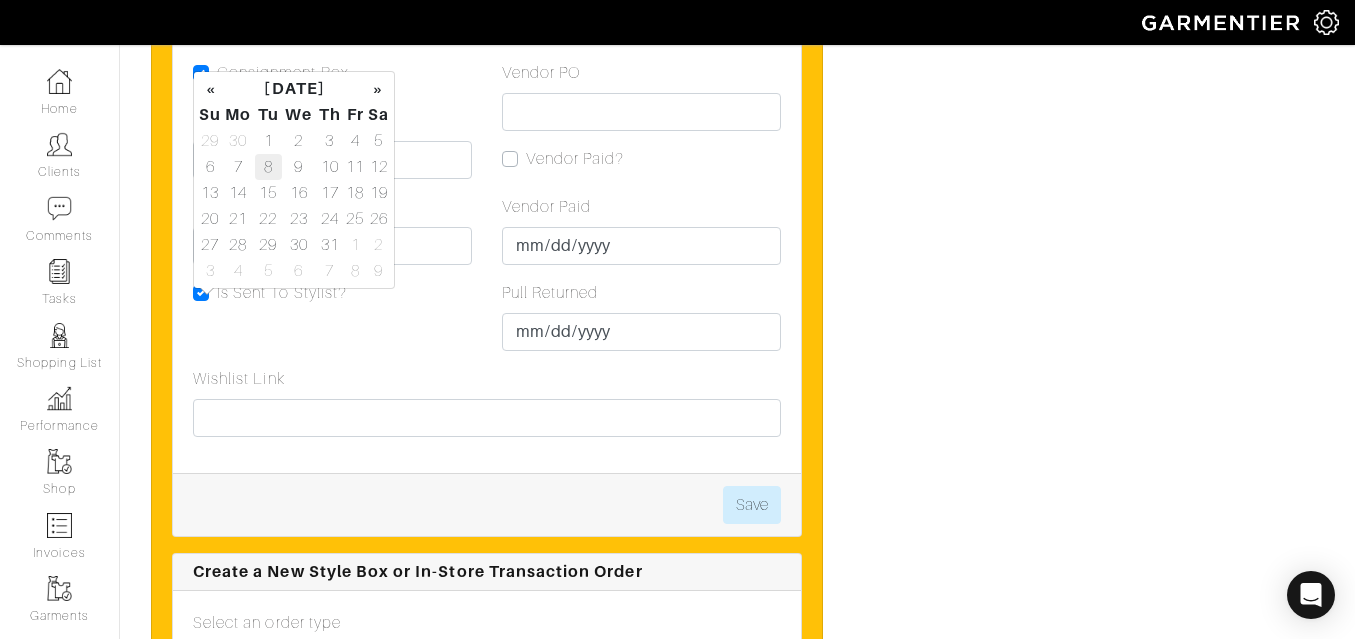 click on "8" at bounding box center (268, 167) 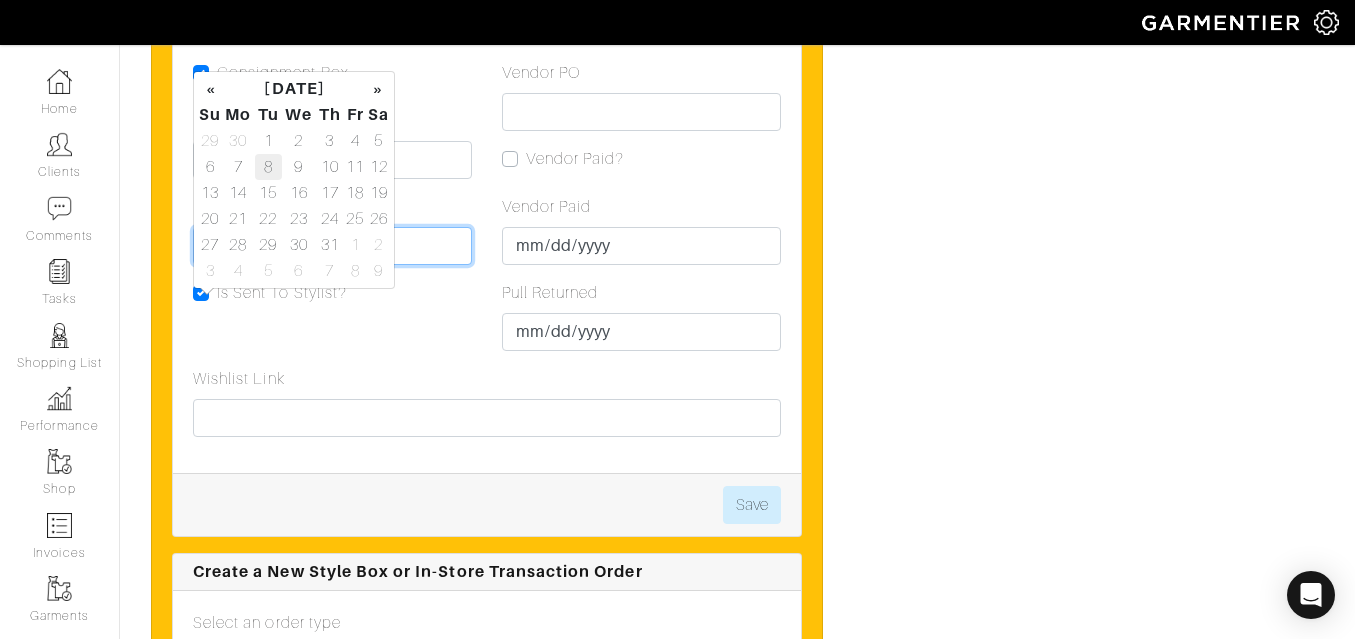 type on "2025-07-08" 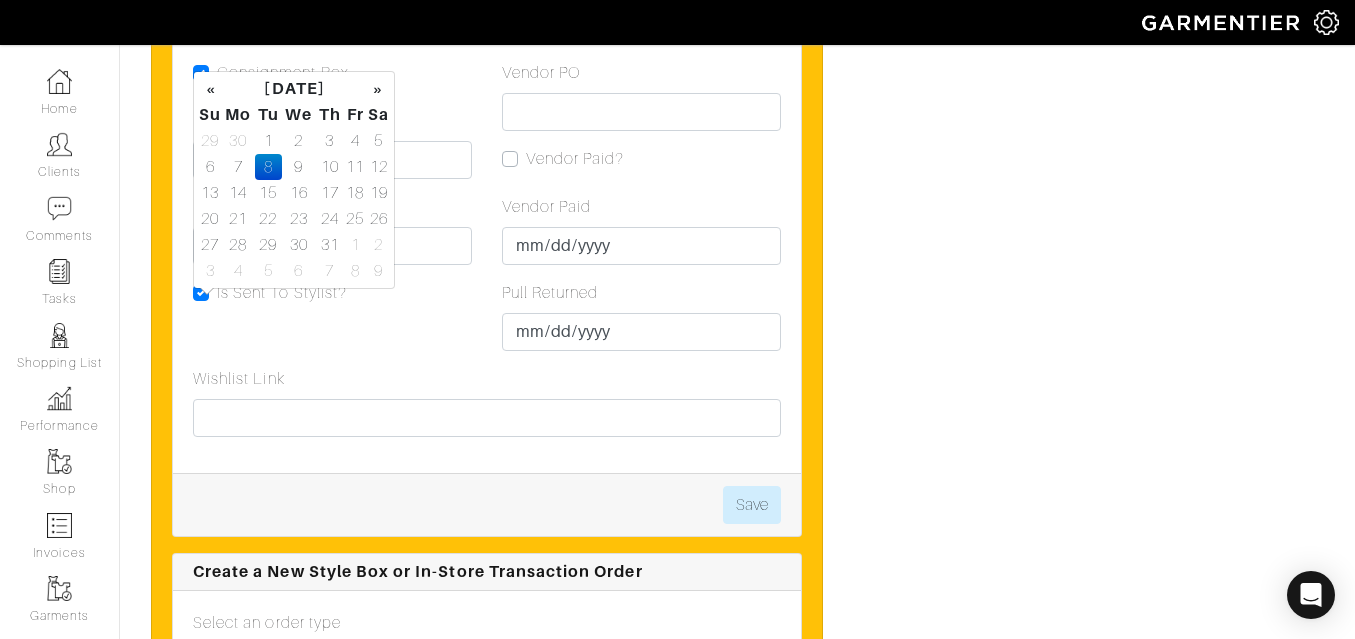 click on "Consignment Box
Pull Date
2025-07-02
Due Date
2025-07-08
Is Sent To Stylist?" at bounding box center [332, 214] 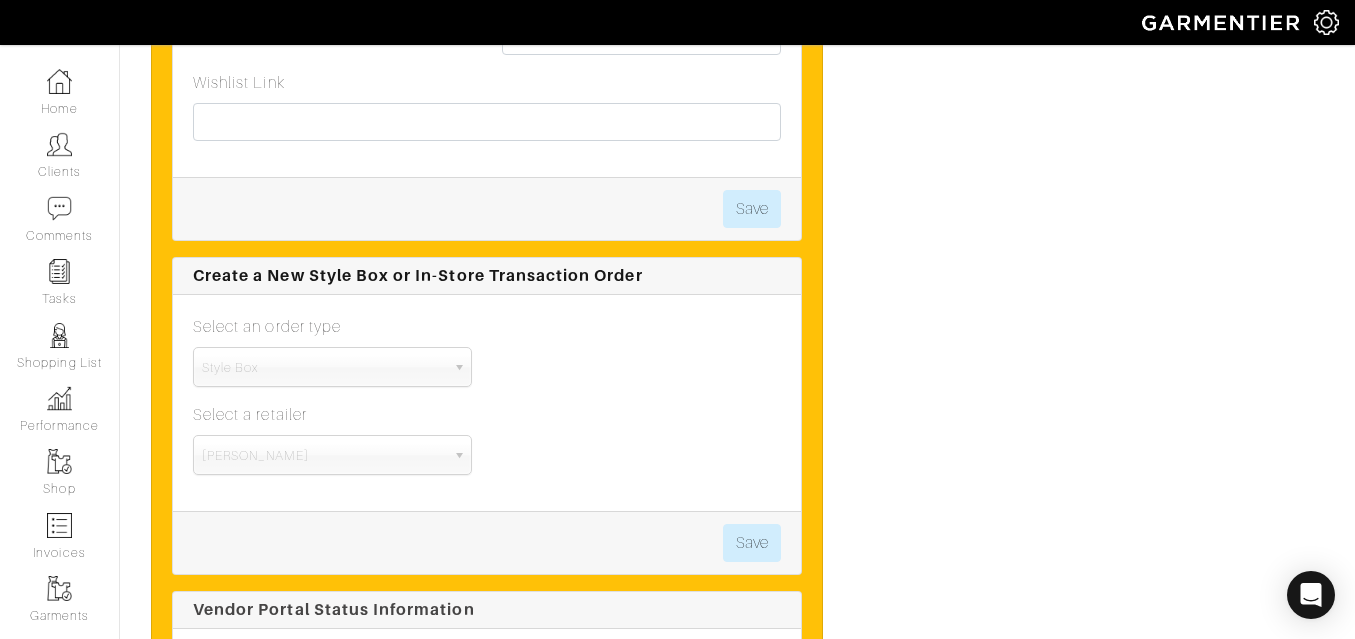 scroll, scrollTop: 6137, scrollLeft: 0, axis: vertical 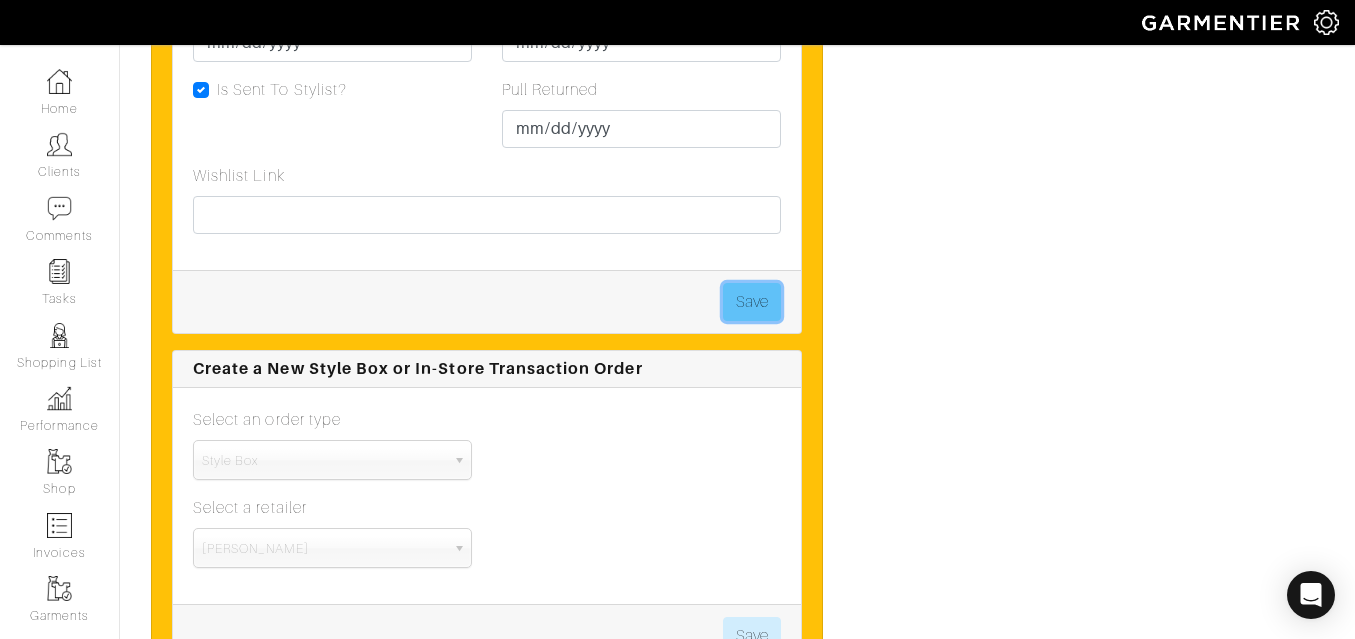 click on "Save" at bounding box center [752, 302] 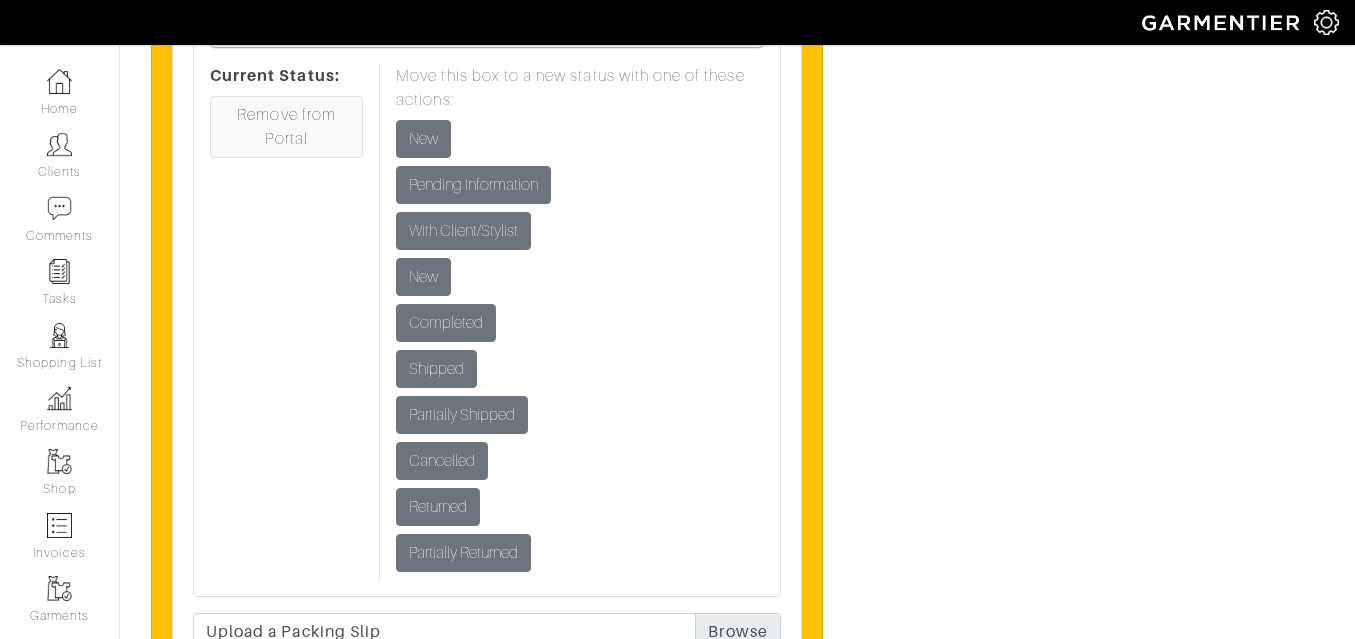 scroll, scrollTop: 6871, scrollLeft: 0, axis: vertical 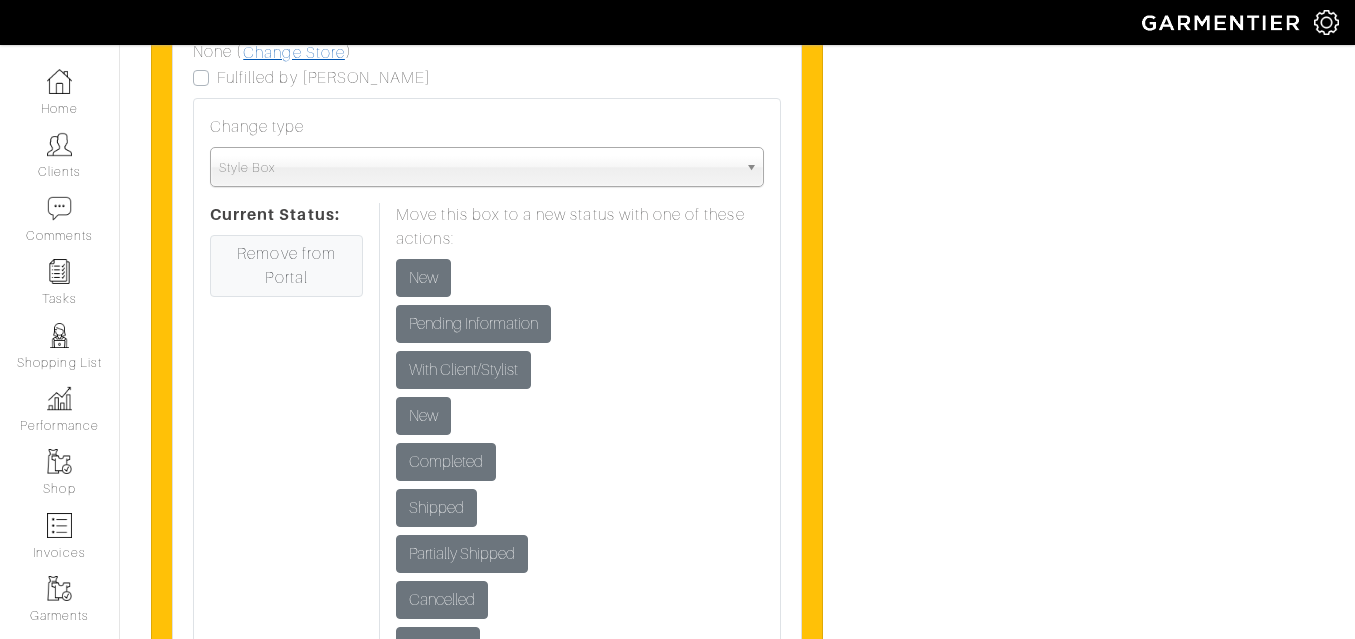 click on "Change Store" at bounding box center [294, 53] 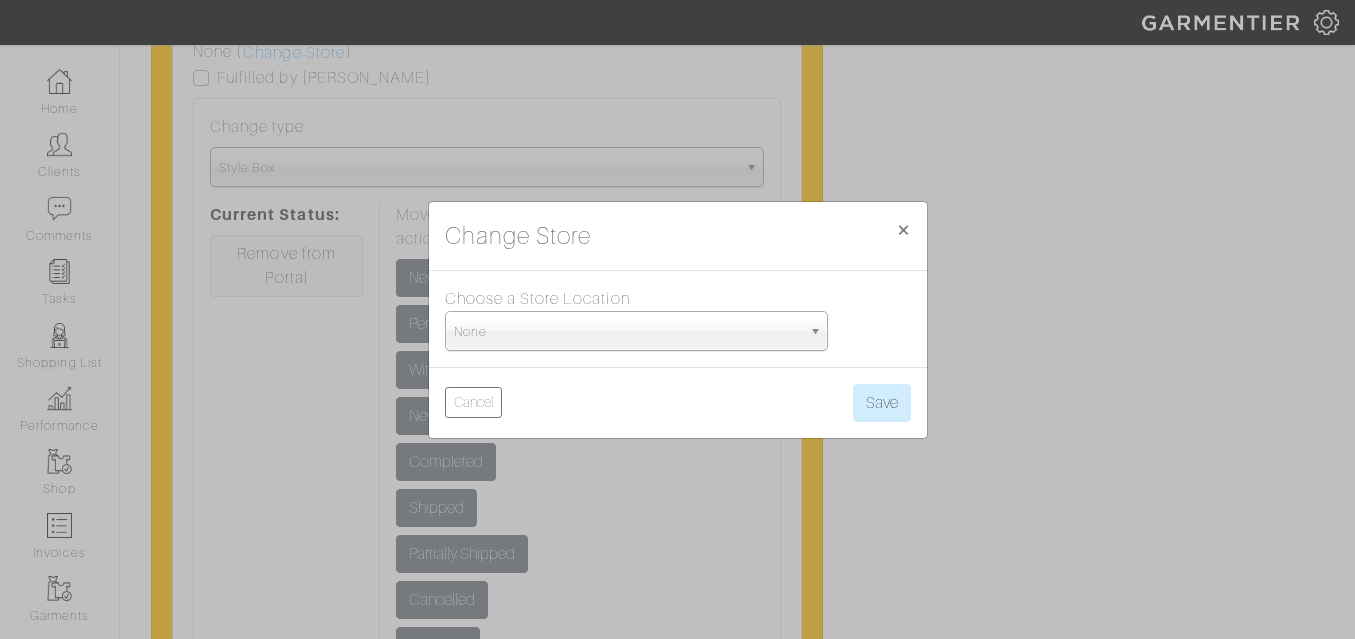 click on "None" at bounding box center [627, 332] 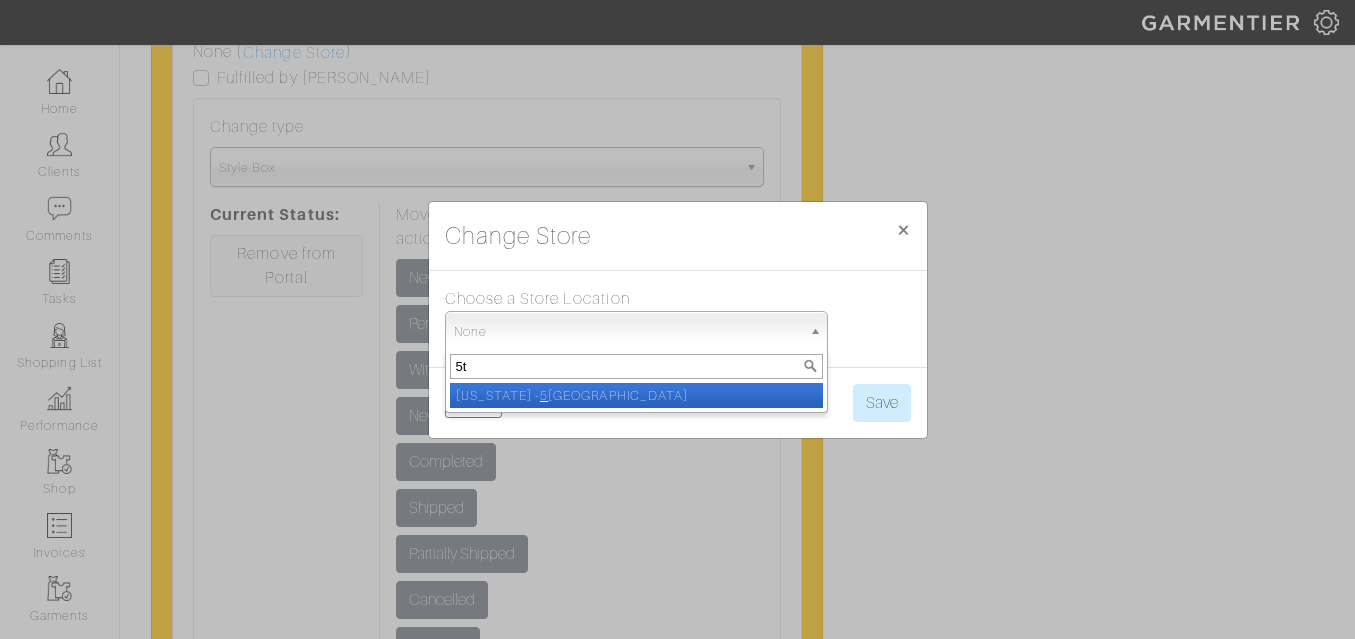 type on "5th" 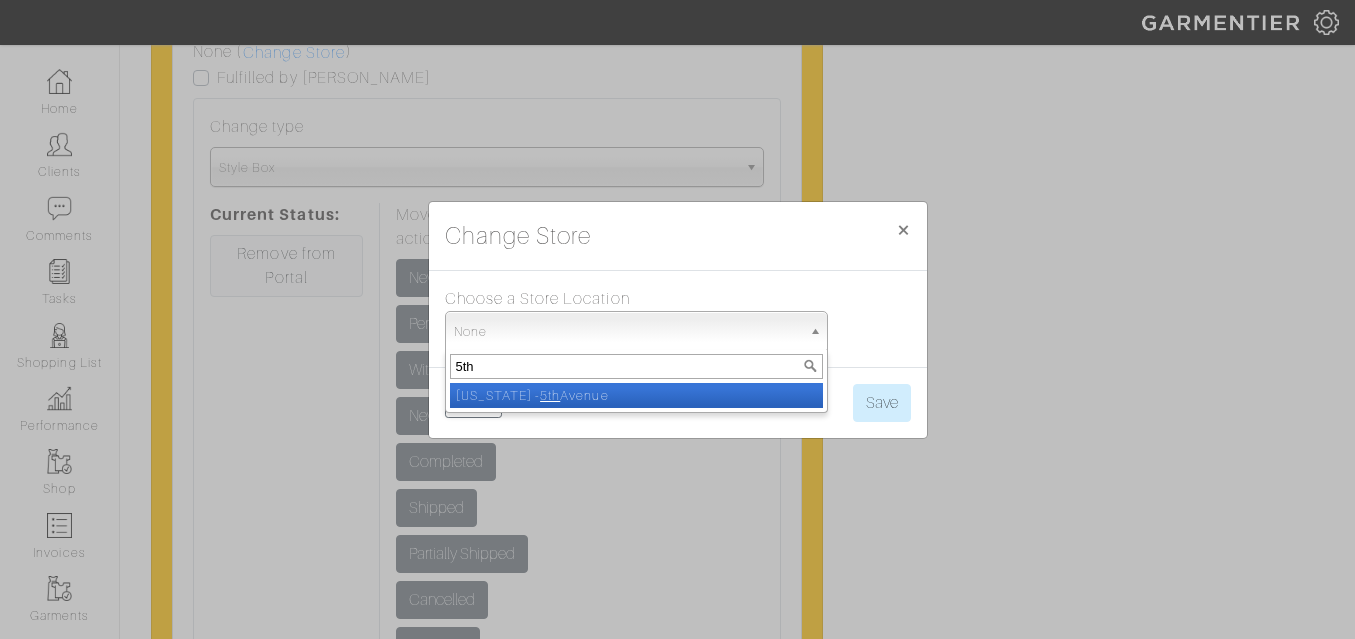 select on "93" 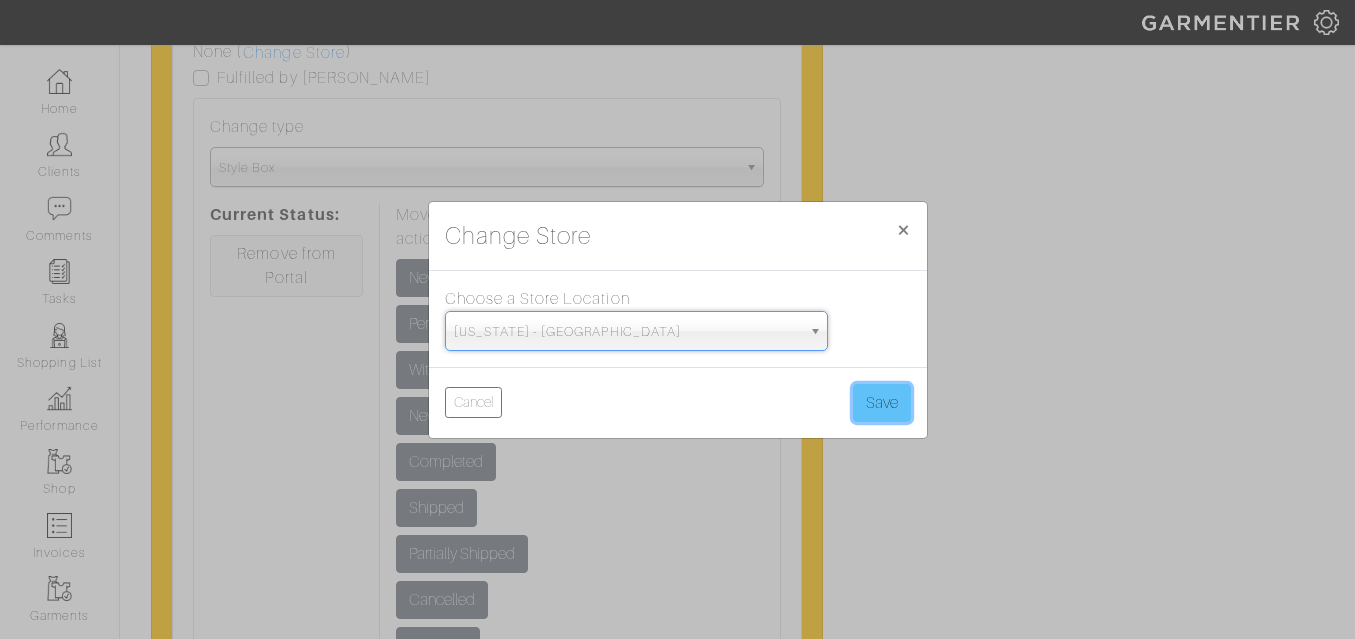 click on "Save" at bounding box center (882, 403) 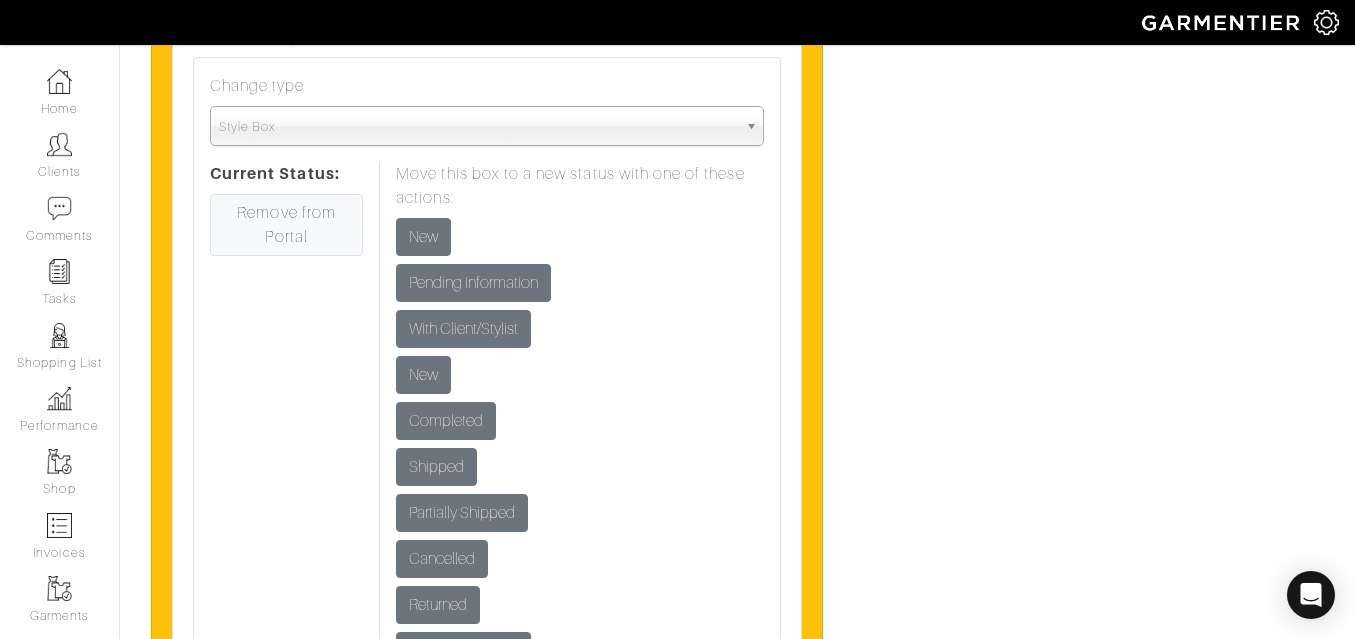 scroll, scrollTop: 6867, scrollLeft: 0, axis: vertical 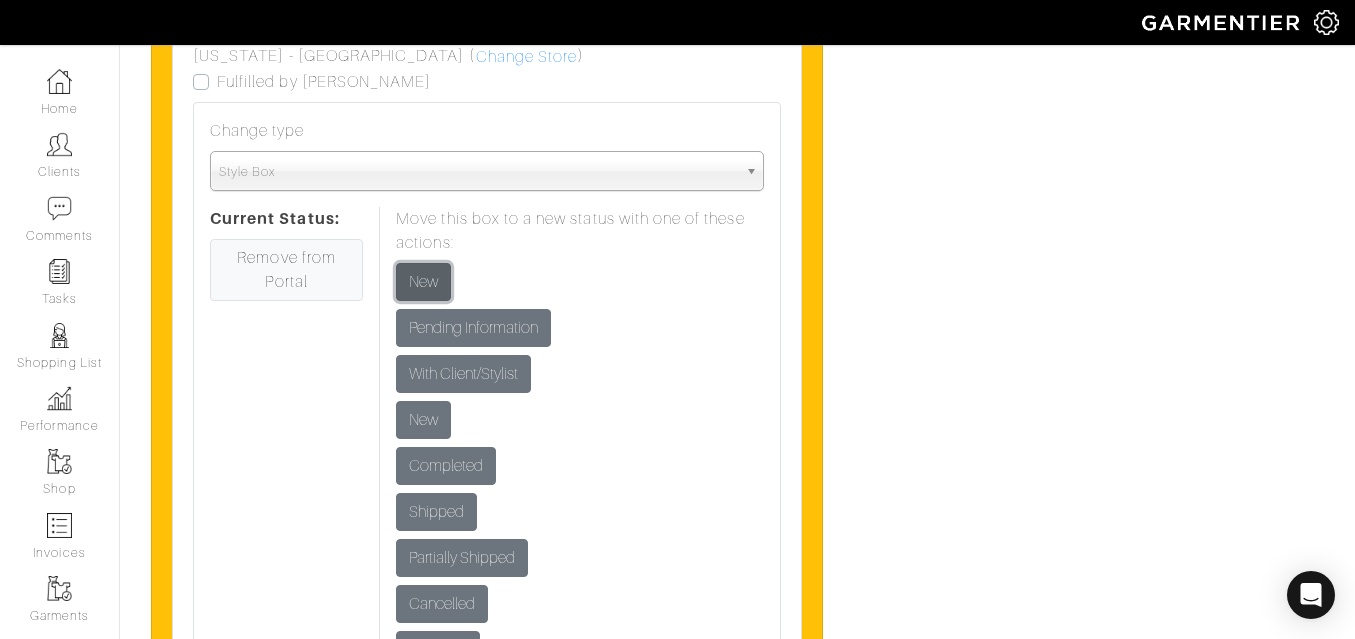 click on "New" at bounding box center [423, 282] 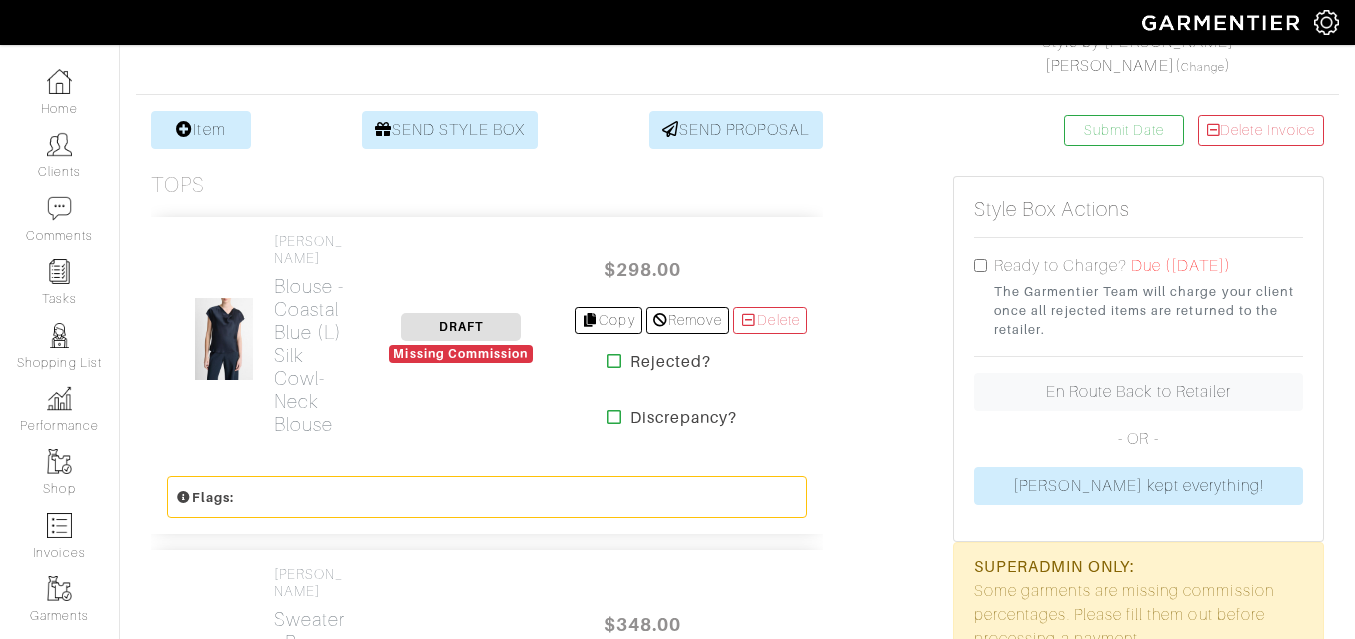 scroll, scrollTop: 0, scrollLeft: 0, axis: both 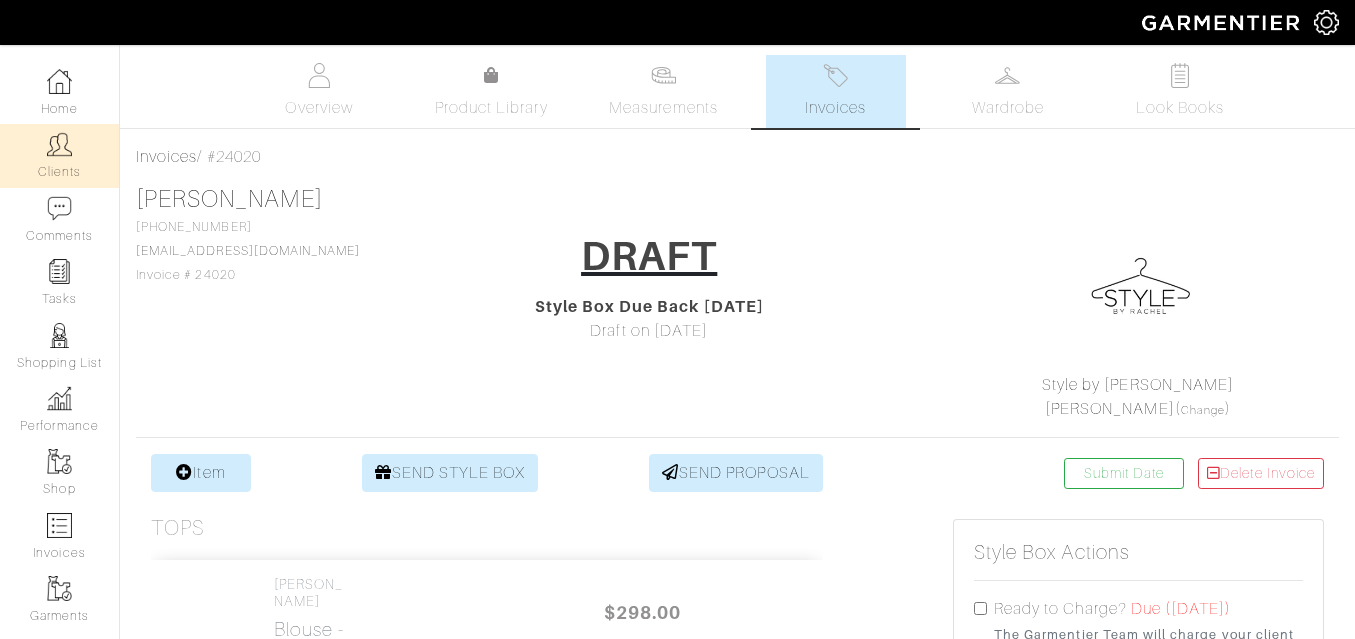 click on "Clients" at bounding box center (59, 155) 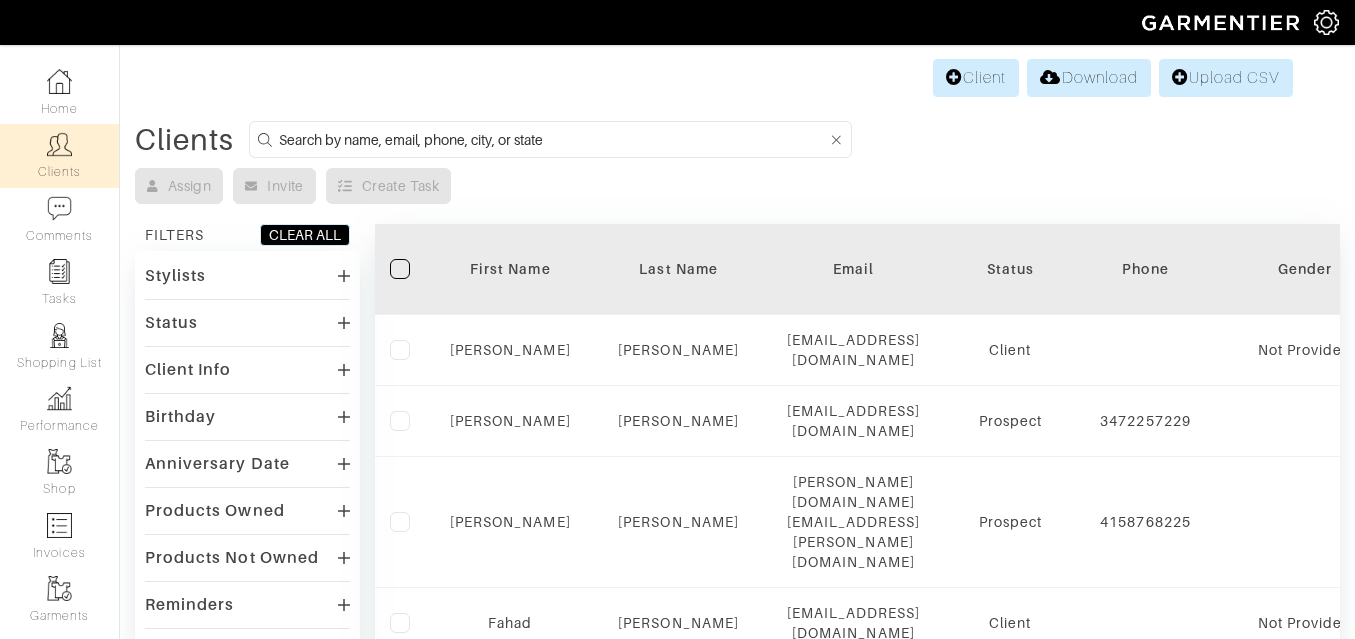 click at bounding box center [553, 139] 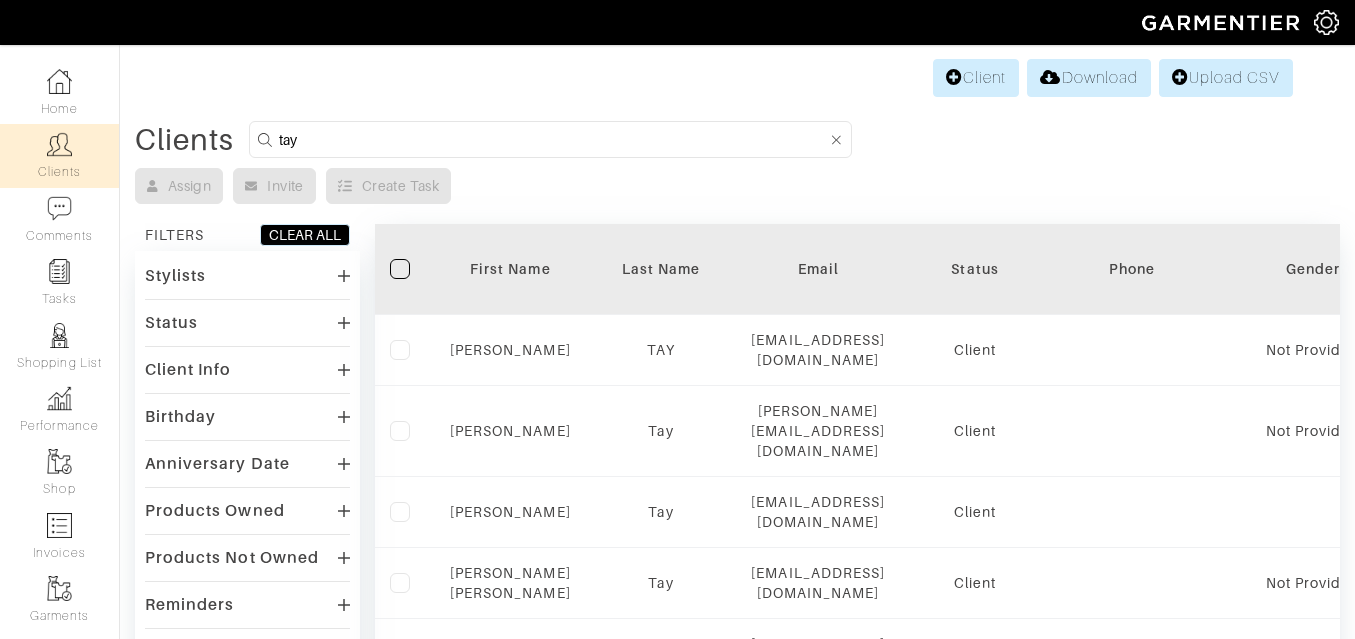 type on "taylor p" 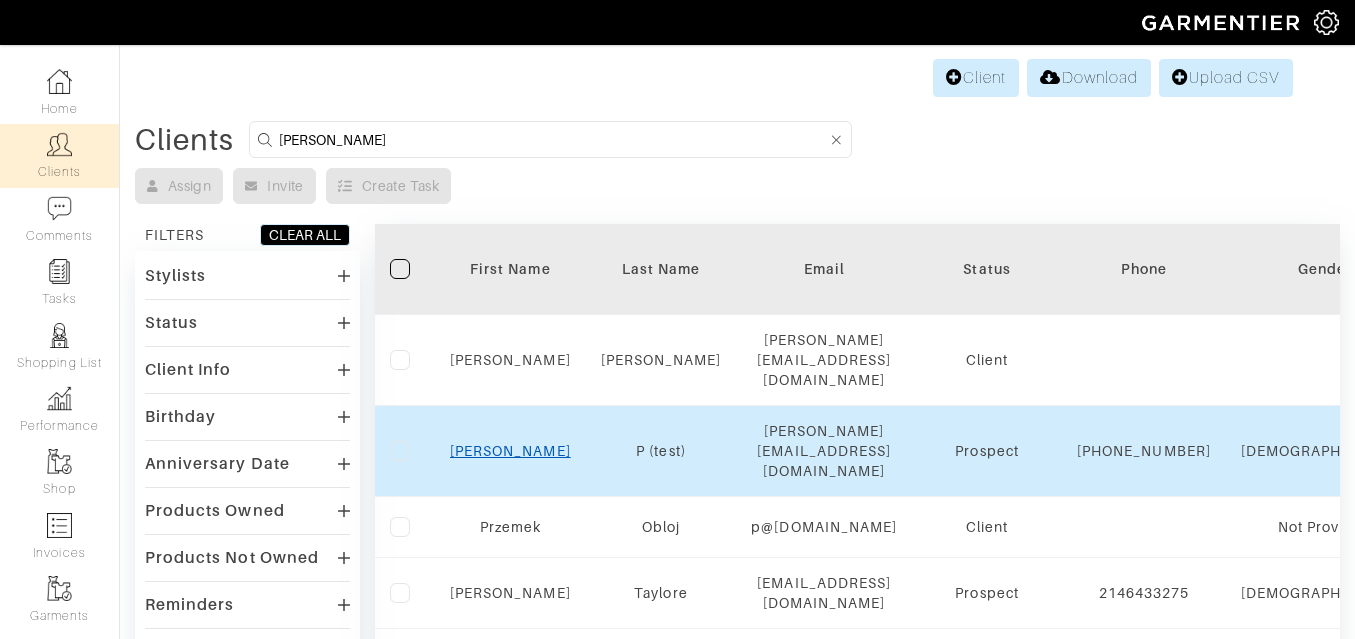 click on "Taylor" at bounding box center (510, 451) 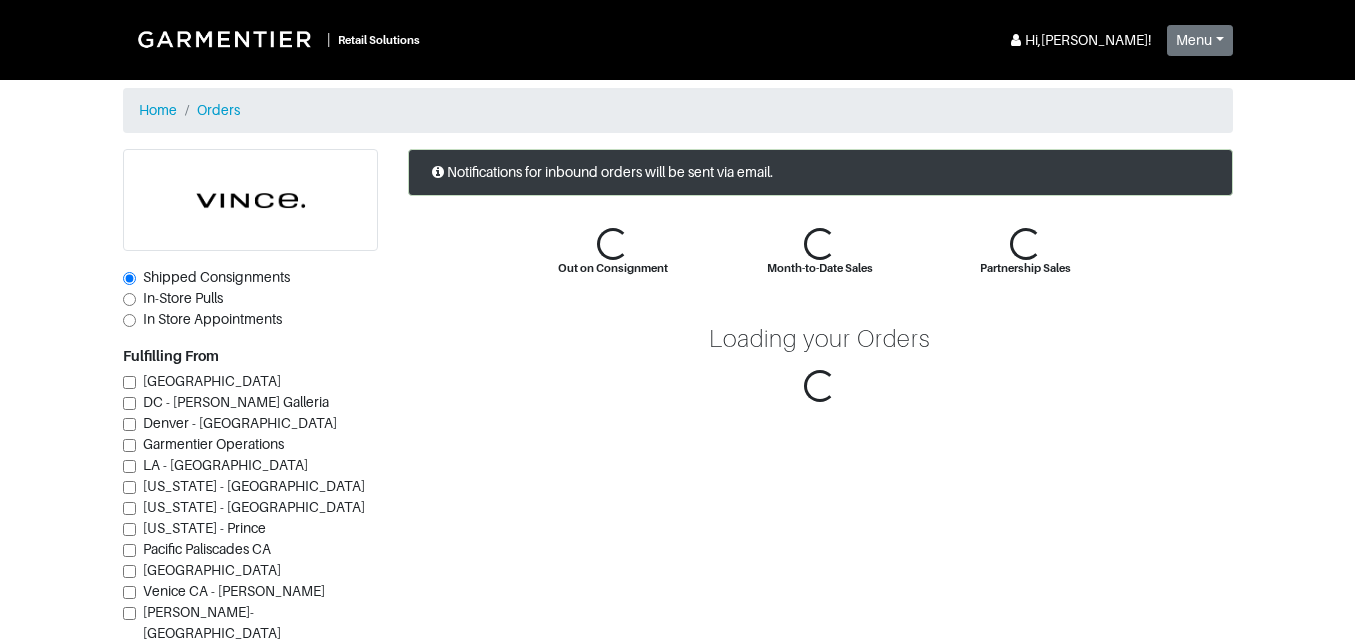 scroll, scrollTop: 0, scrollLeft: 0, axis: both 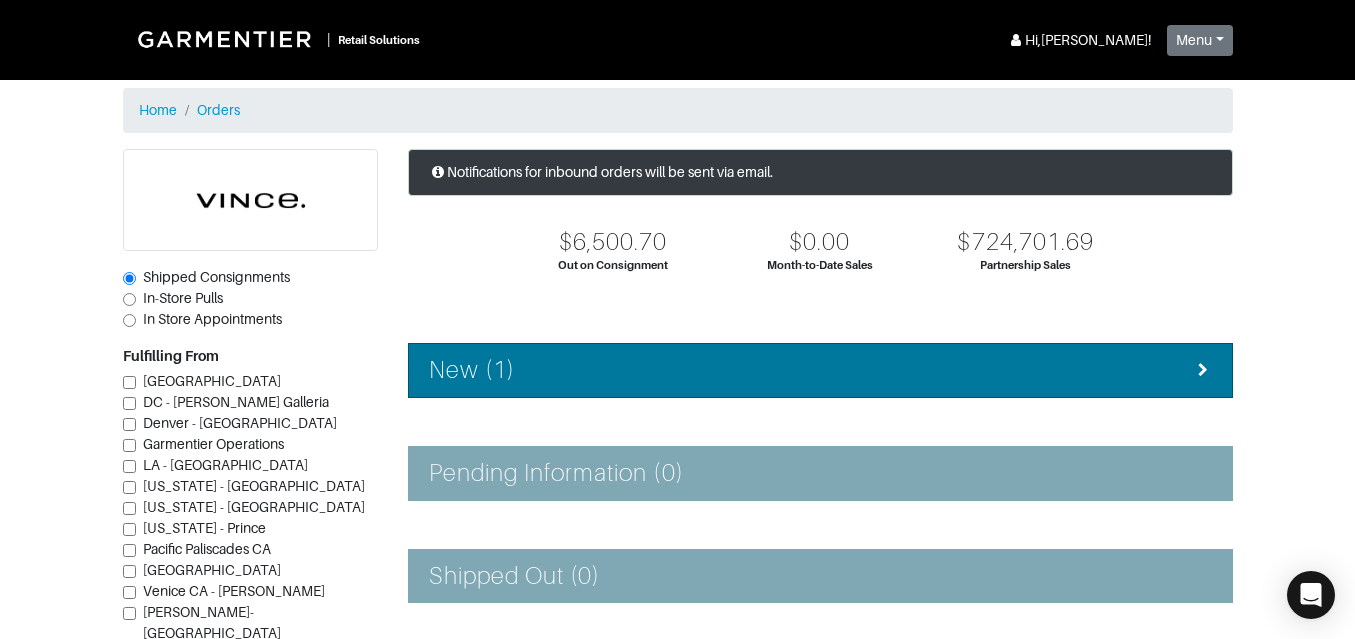 click on "New (1)" at bounding box center [820, 370] 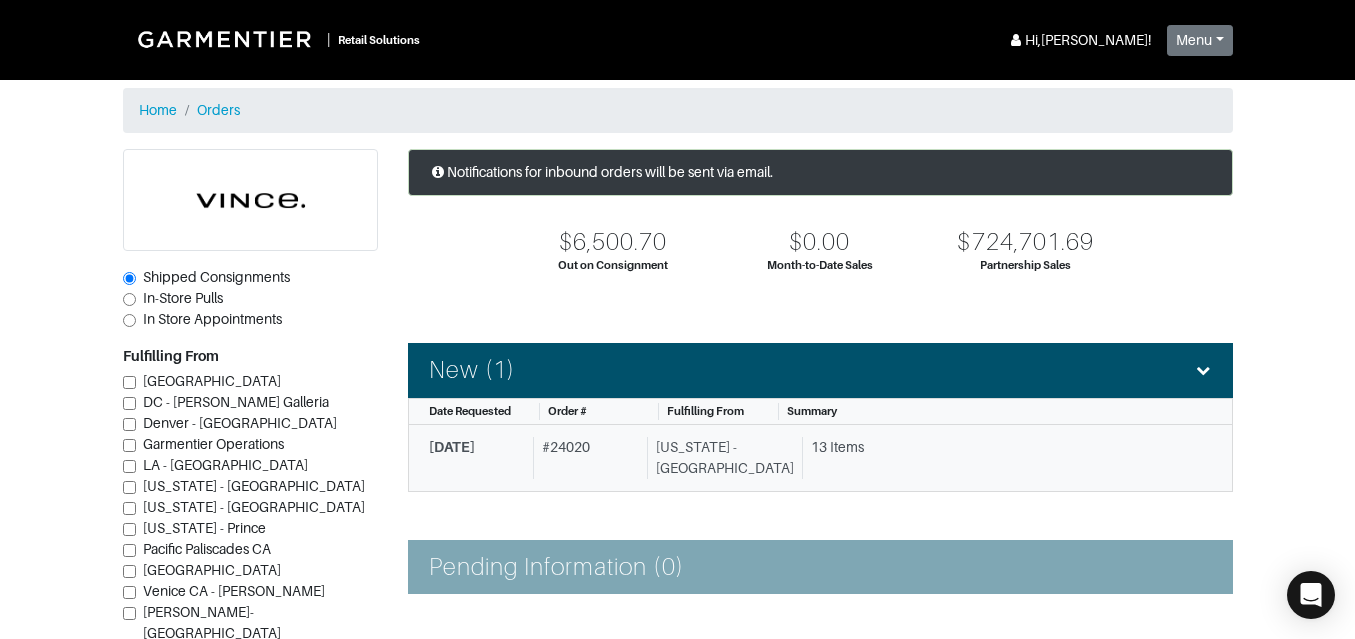 click on "# 24020" at bounding box center [586, 458] 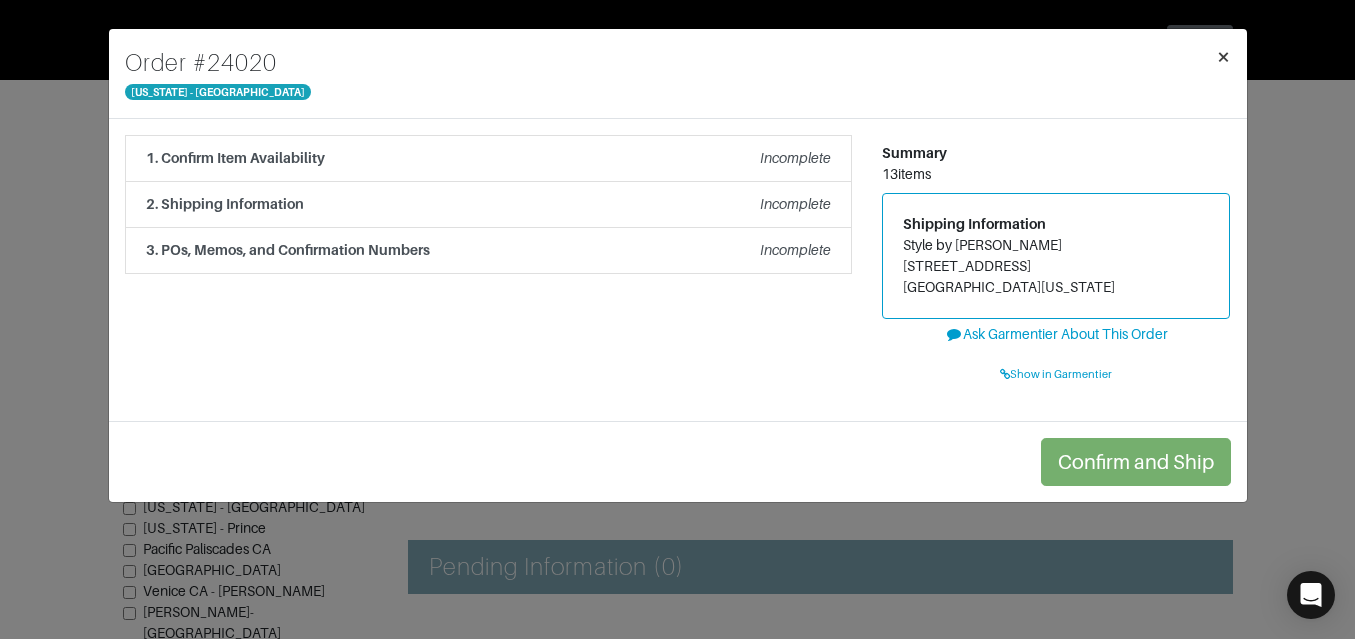 click on "×" at bounding box center [1223, 57] 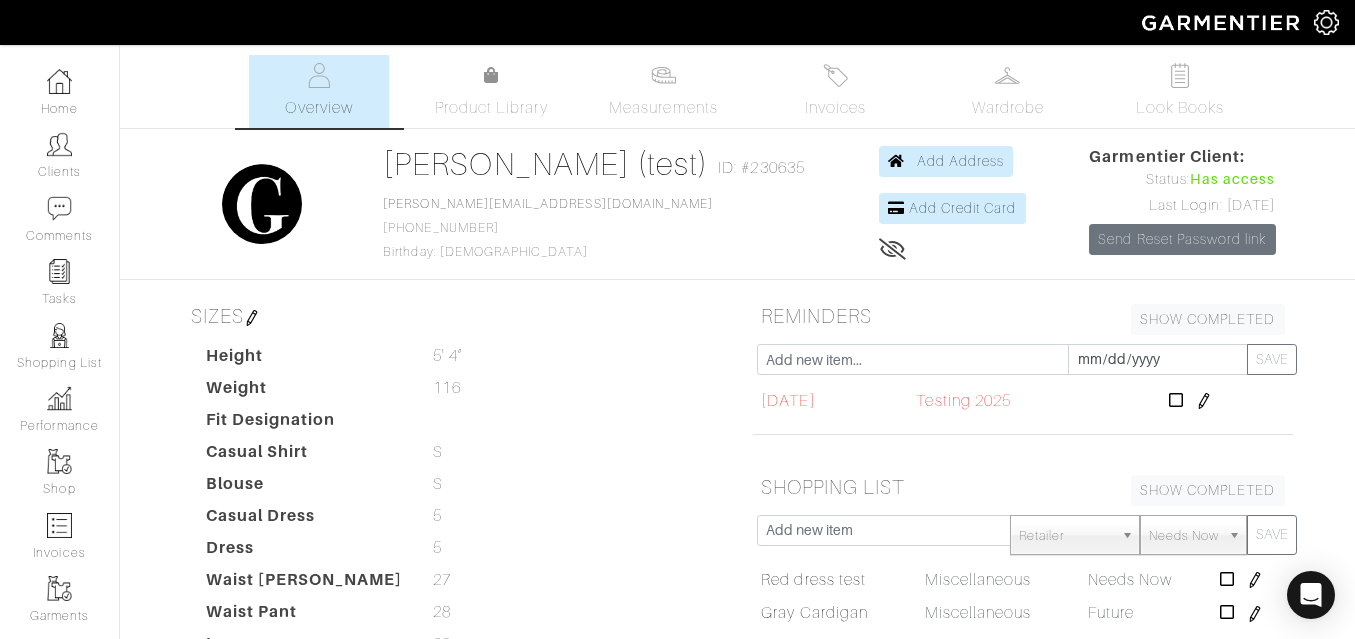 scroll, scrollTop: 0, scrollLeft: 0, axis: both 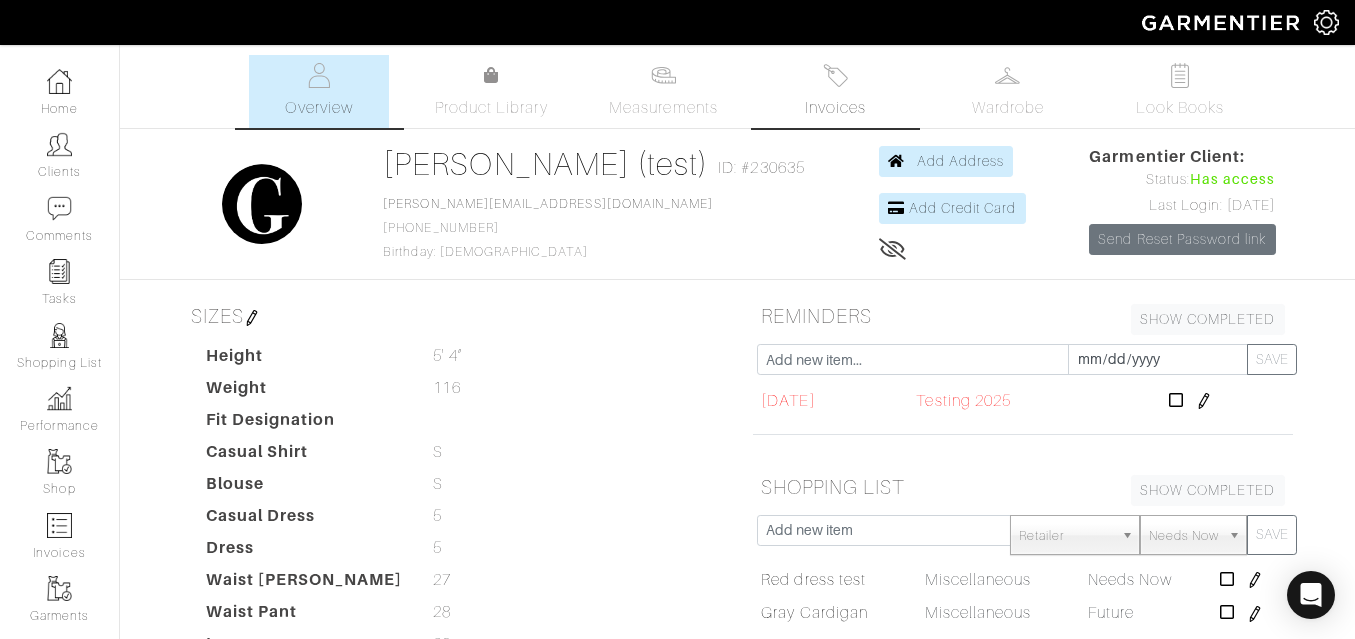 click on "Invoices" at bounding box center [836, 91] 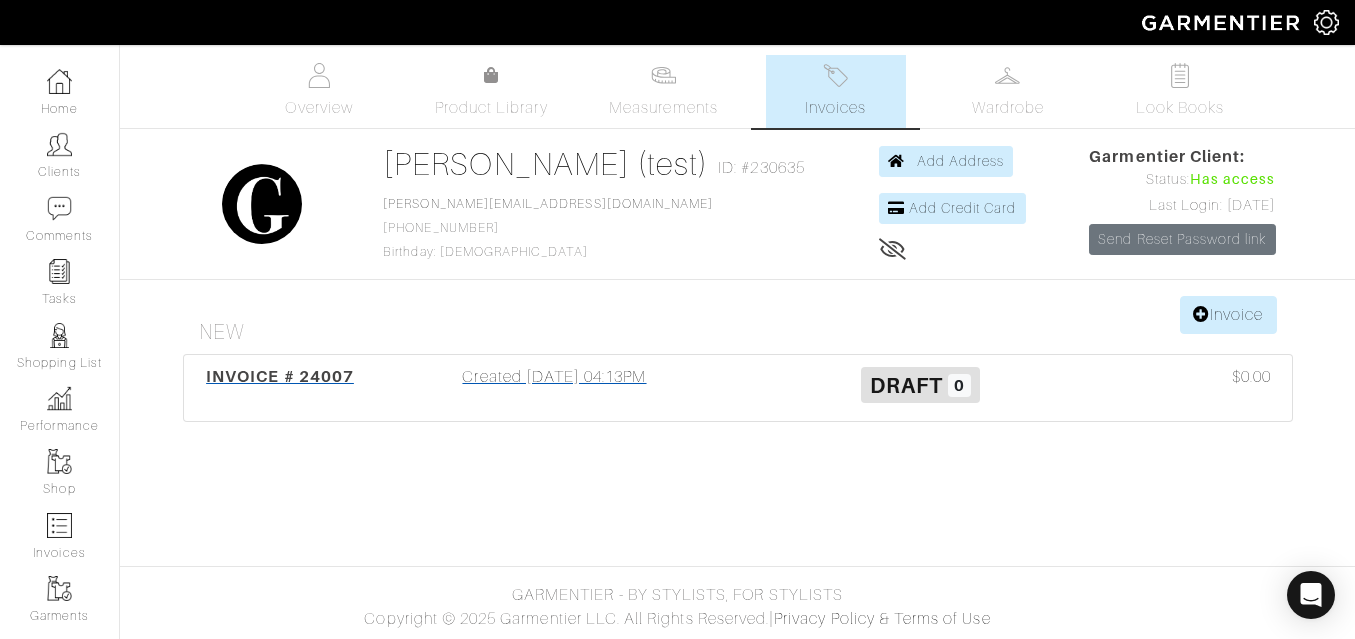 click on "Created [DATE] 04:13PM" at bounding box center (555, 388) 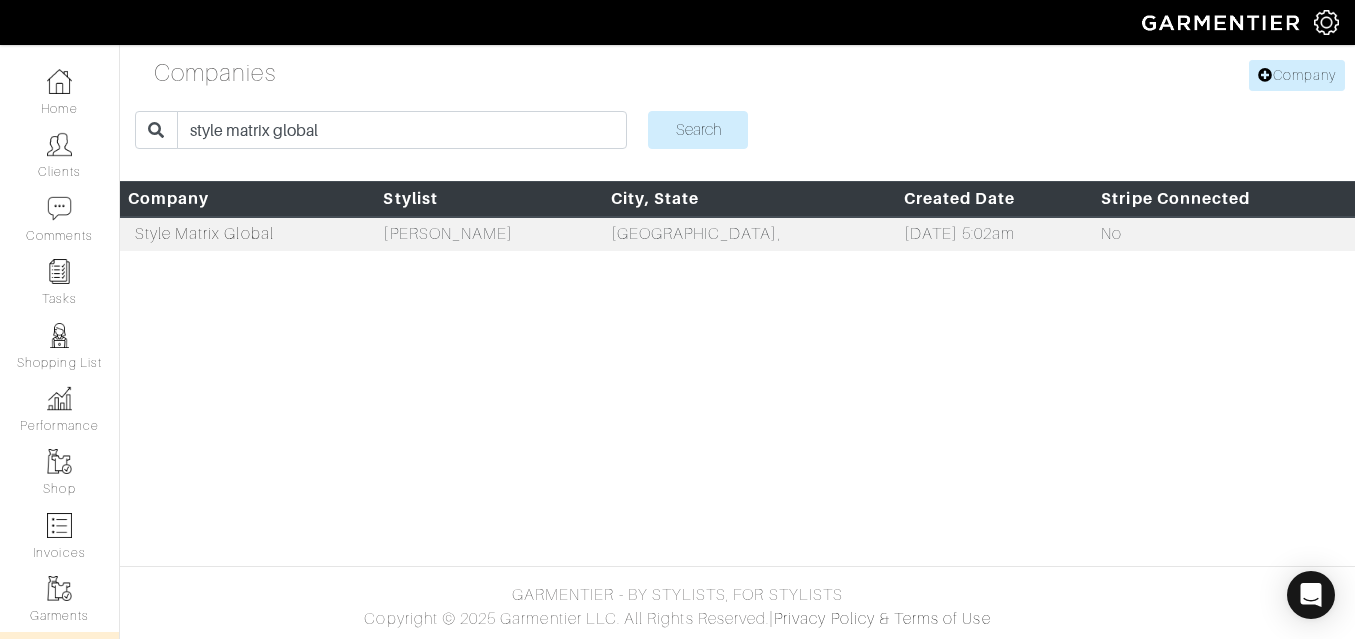 scroll, scrollTop: 0, scrollLeft: 0, axis: both 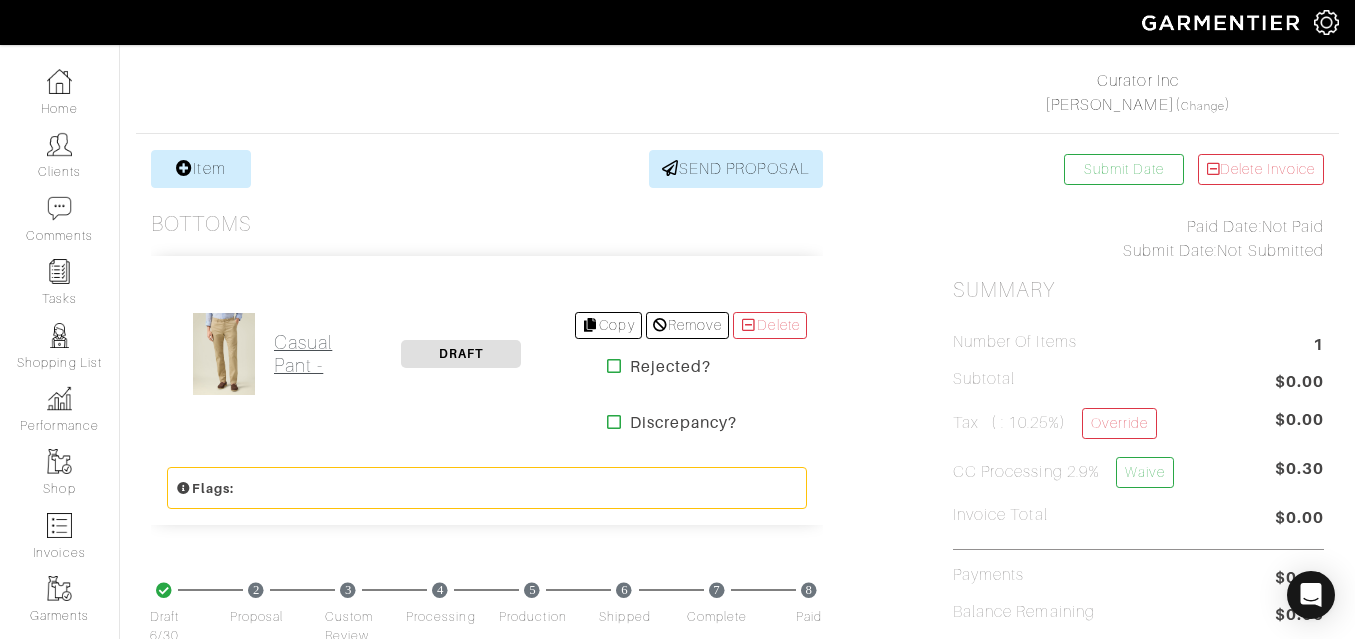 click on "Casual Pant -" at bounding box center [311, 354] 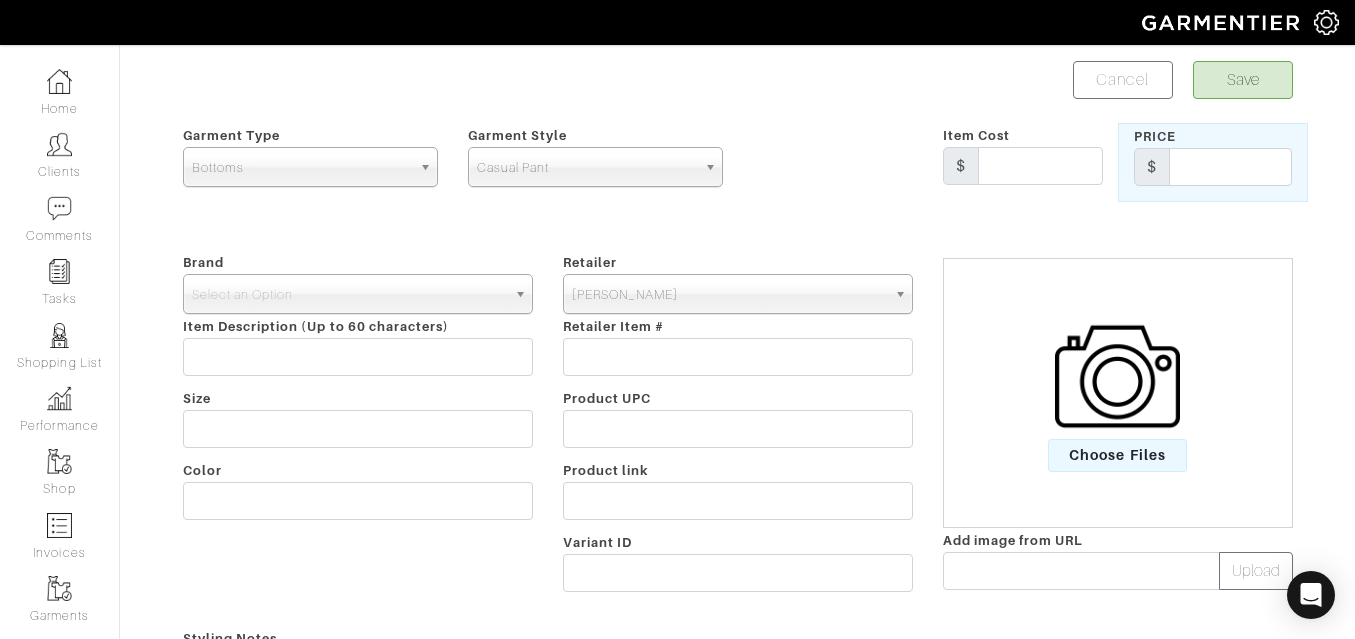 scroll, scrollTop: 0, scrollLeft: 0, axis: both 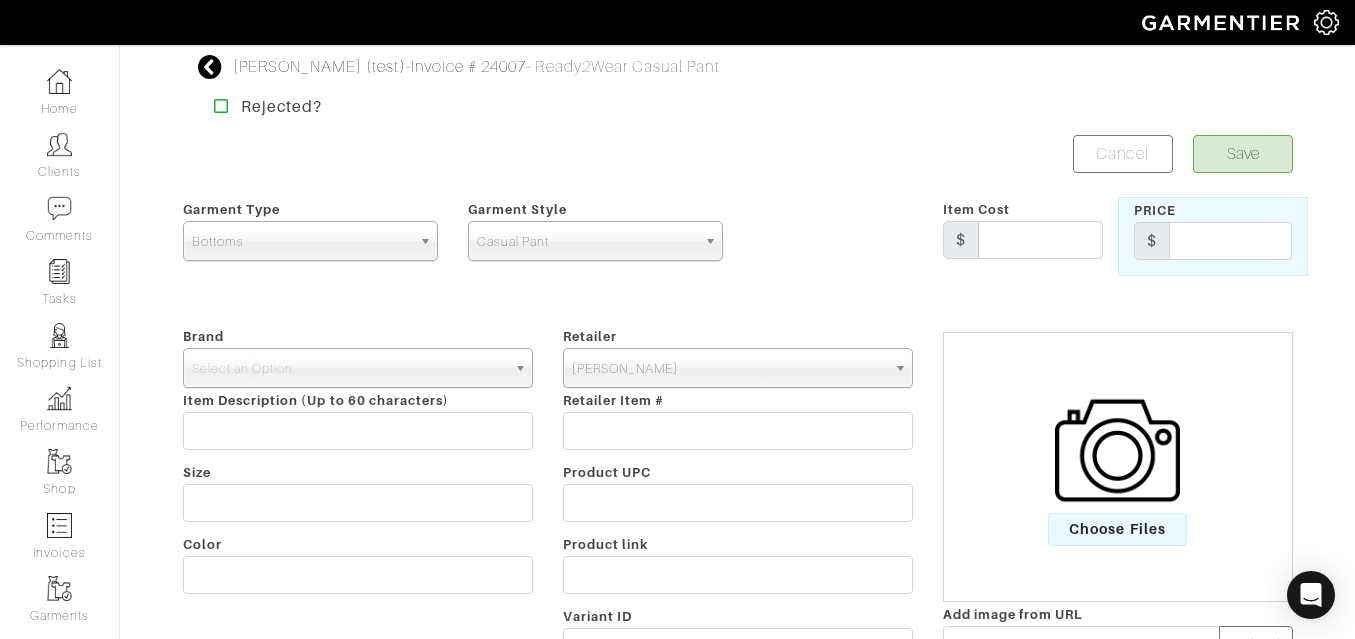 click at bounding box center [210, 67] 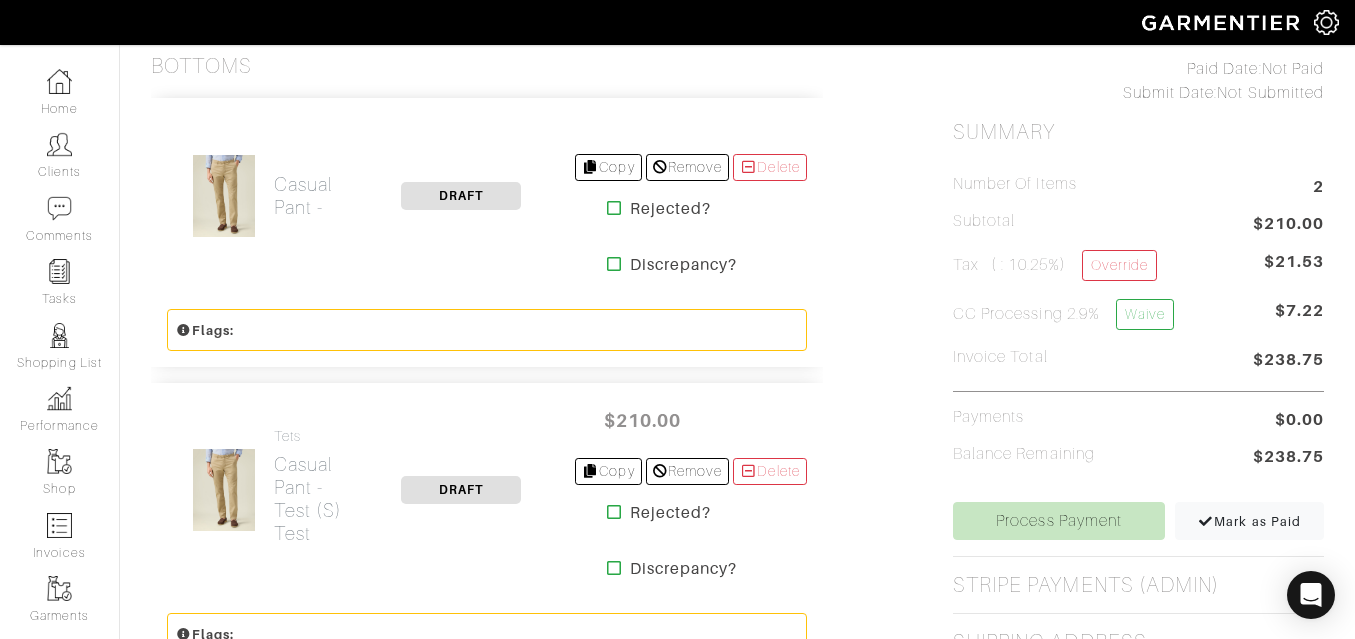 scroll, scrollTop: 570, scrollLeft: 0, axis: vertical 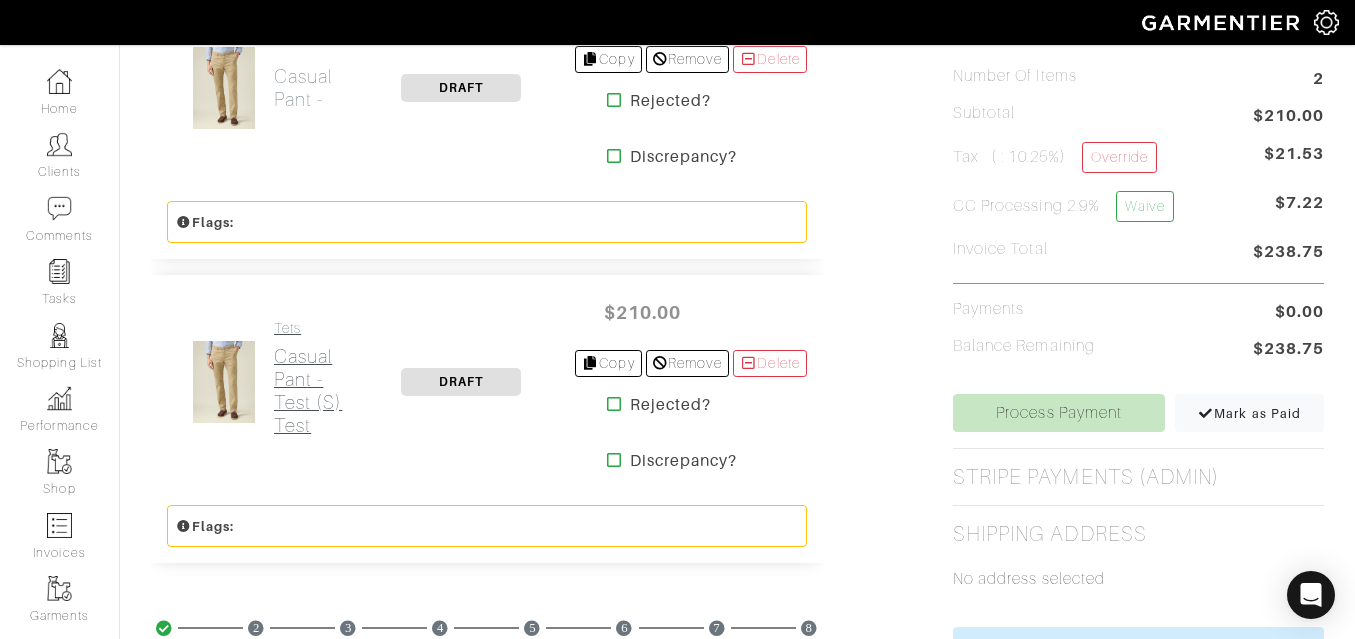 click on "Casual Pant -   test (S)
test" at bounding box center [311, 391] 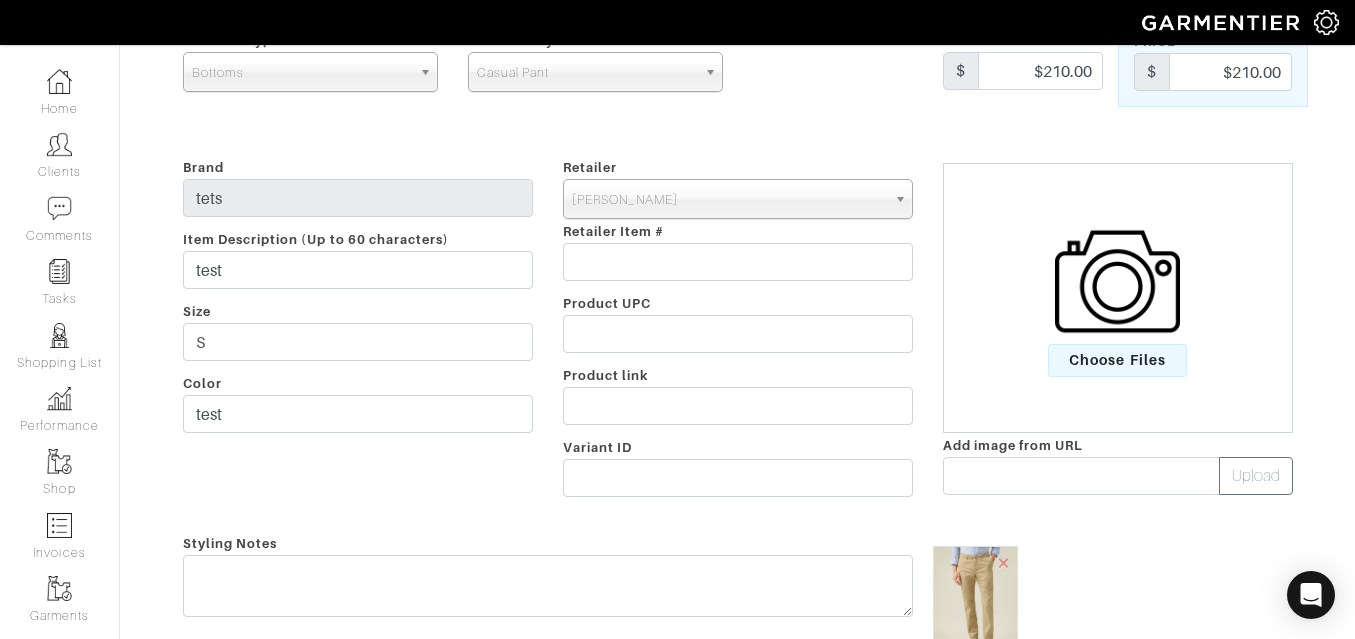 scroll, scrollTop: 0, scrollLeft: 0, axis: both 